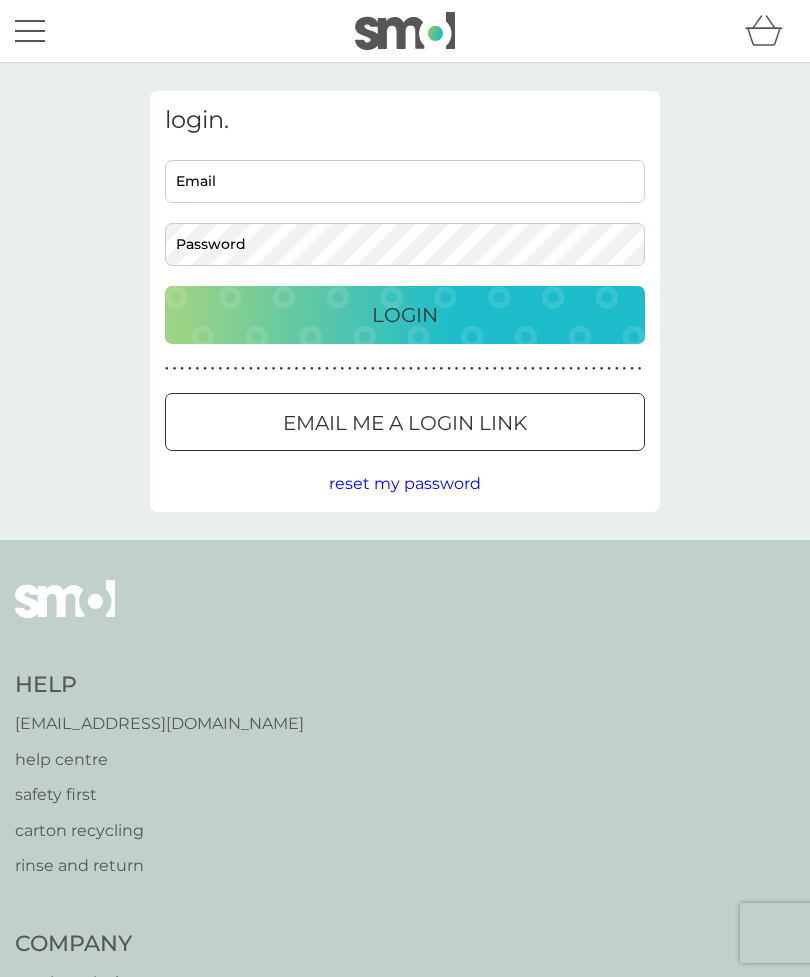 scroll, scrollTop: 0, scrollLeft: 0, axis: both 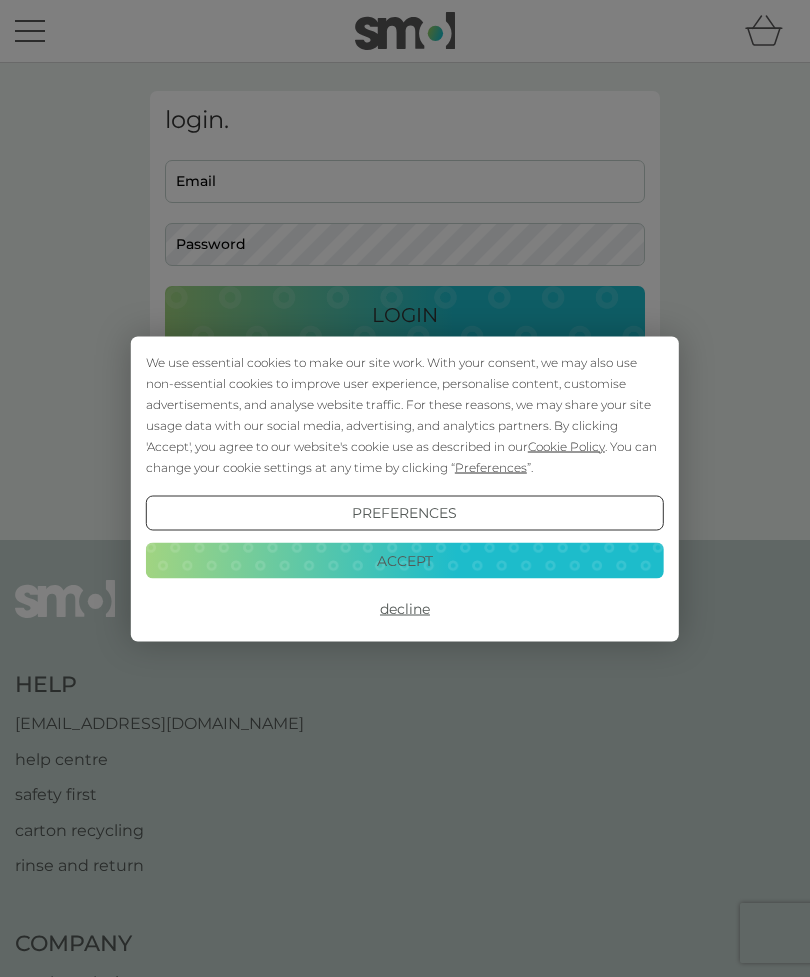 click on "Accept" at bounding box center [405, 561] 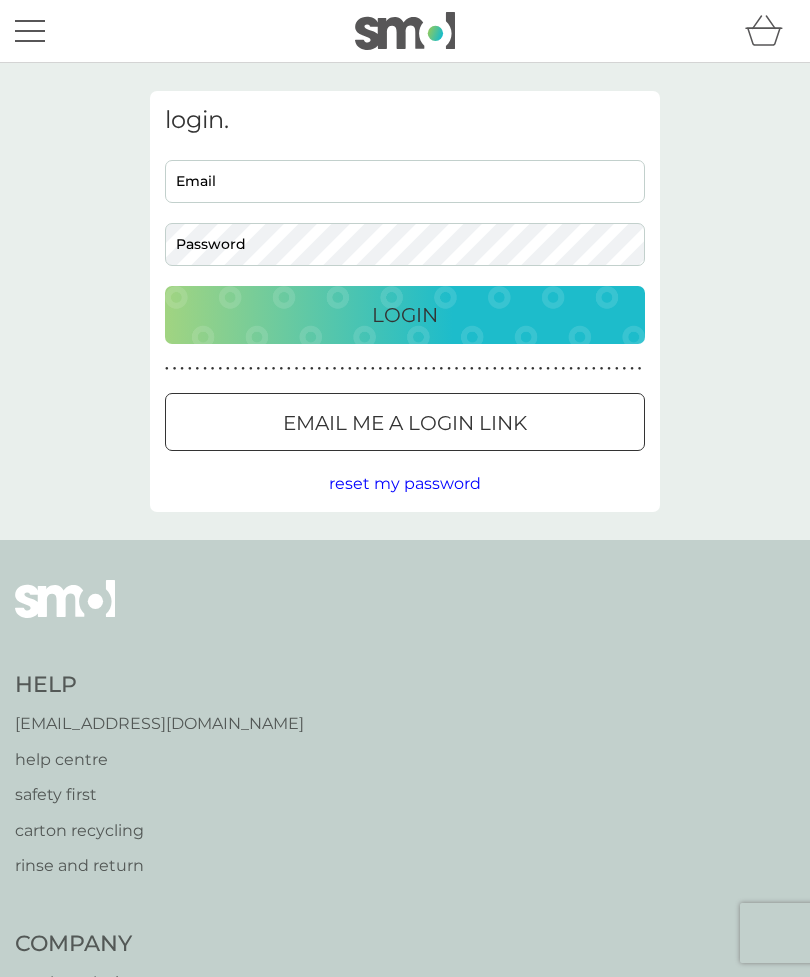 scroll, scrollTop: 0, scrollLeft: 0, axis: both 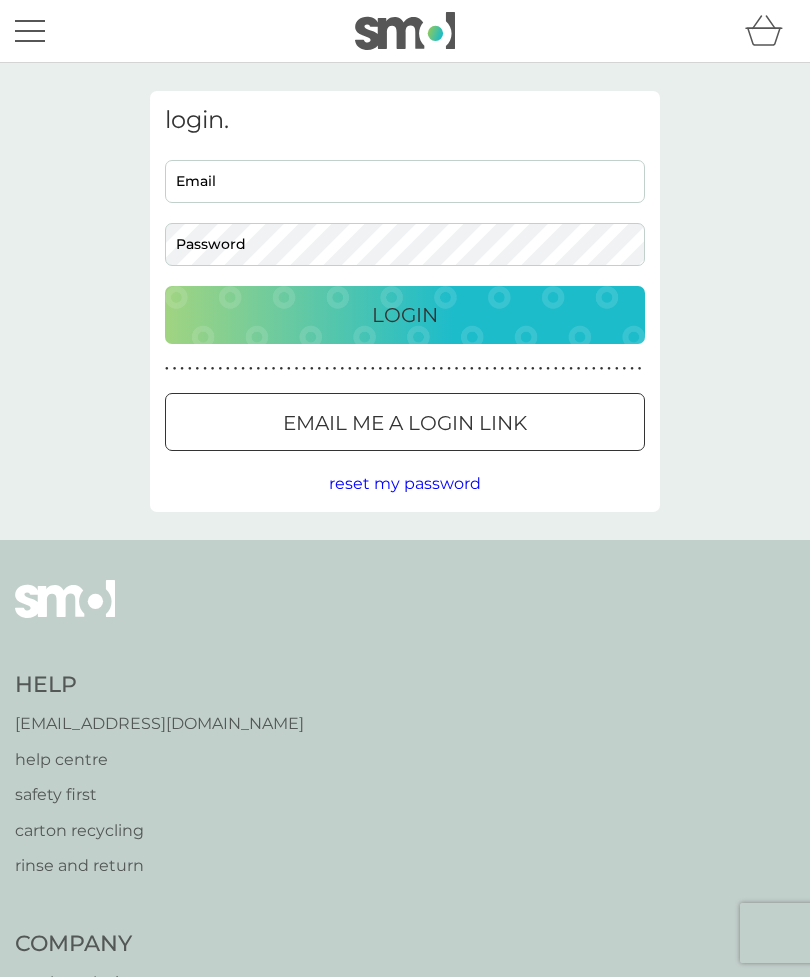 click on "Email" at bounding box center (405, 181) 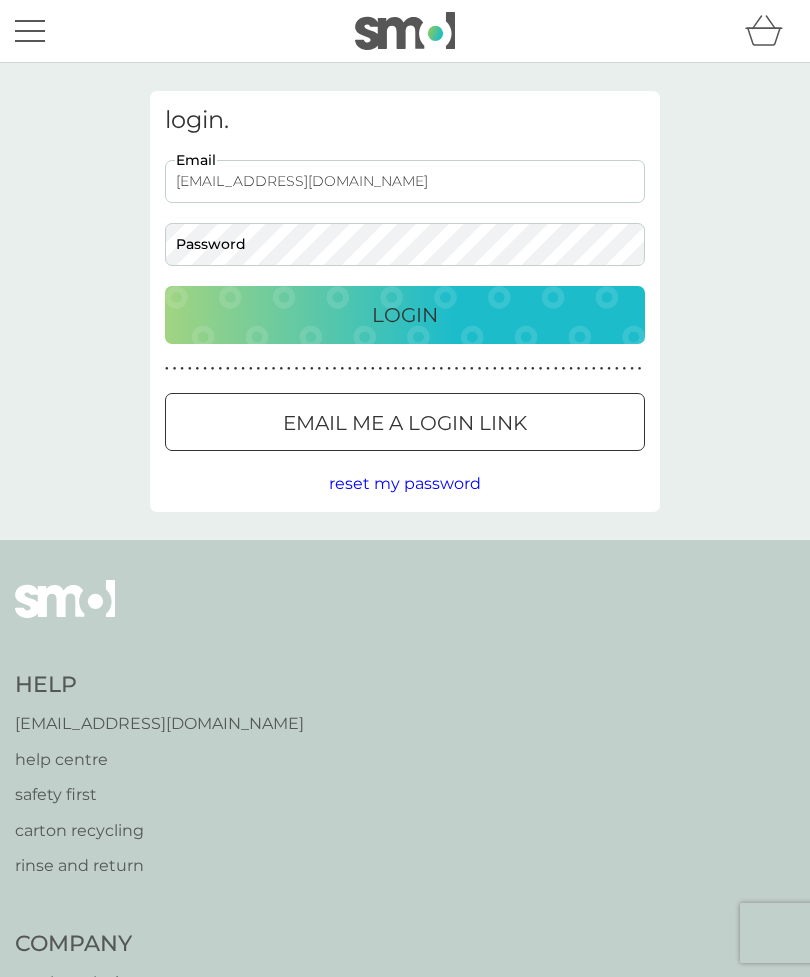 type on "[EMAIL_ADDRESS][DOMAIN_NAME]" 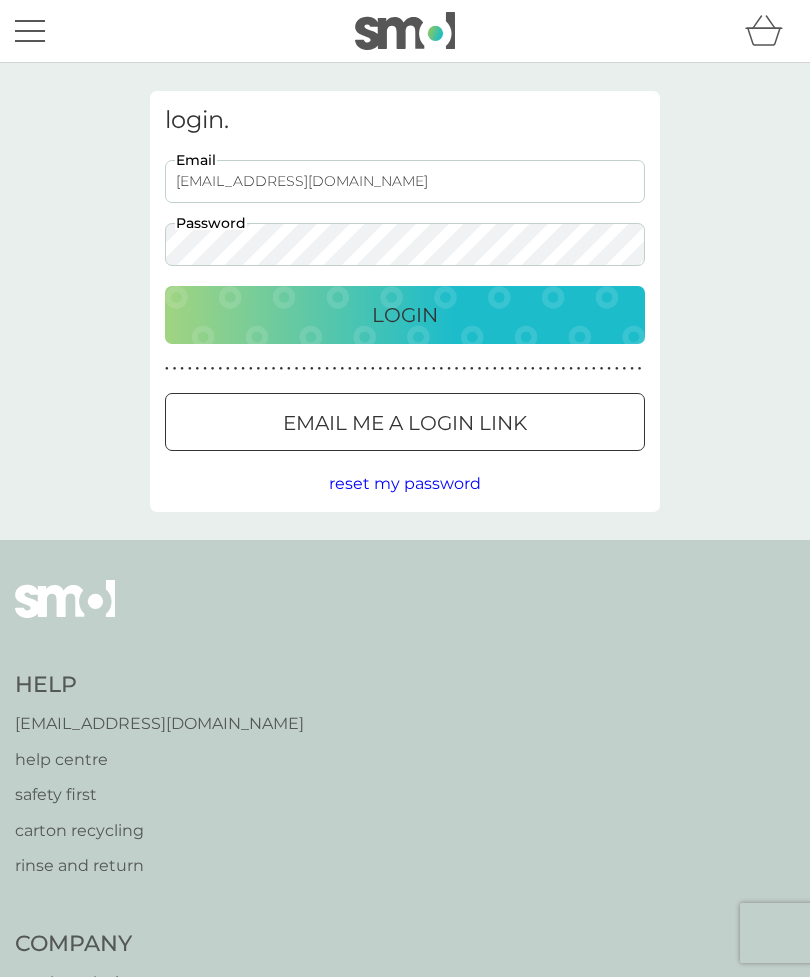 click on "Login" at bounding box center (405, 315) 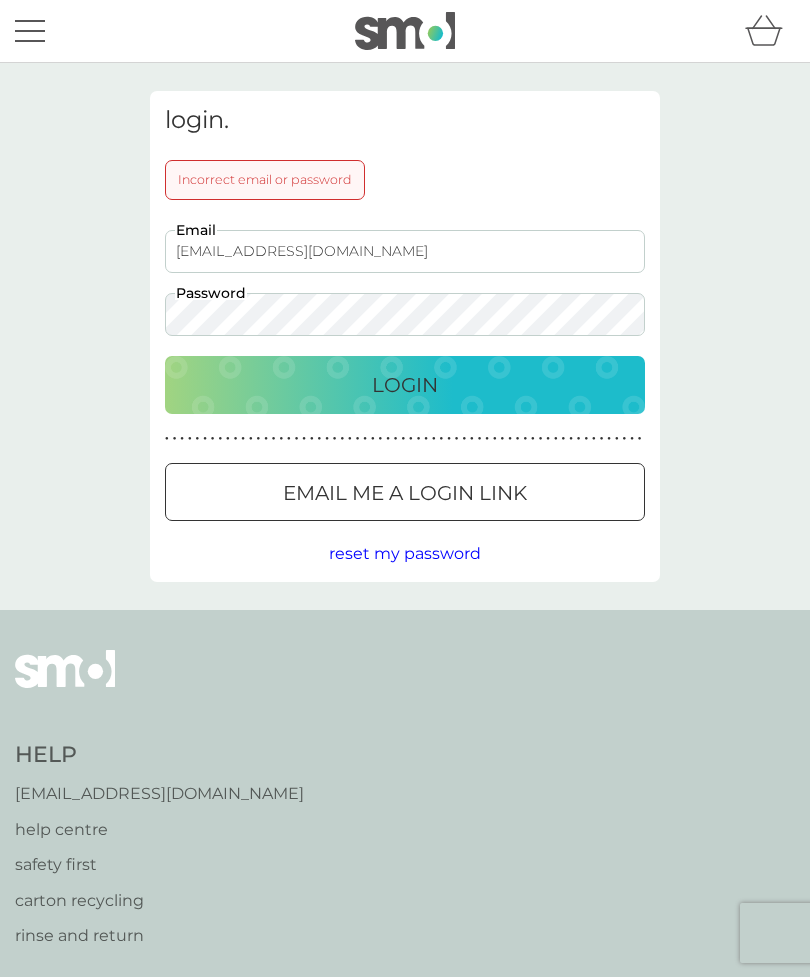 click on "Email me a login link" at bounding box center [405, 493] 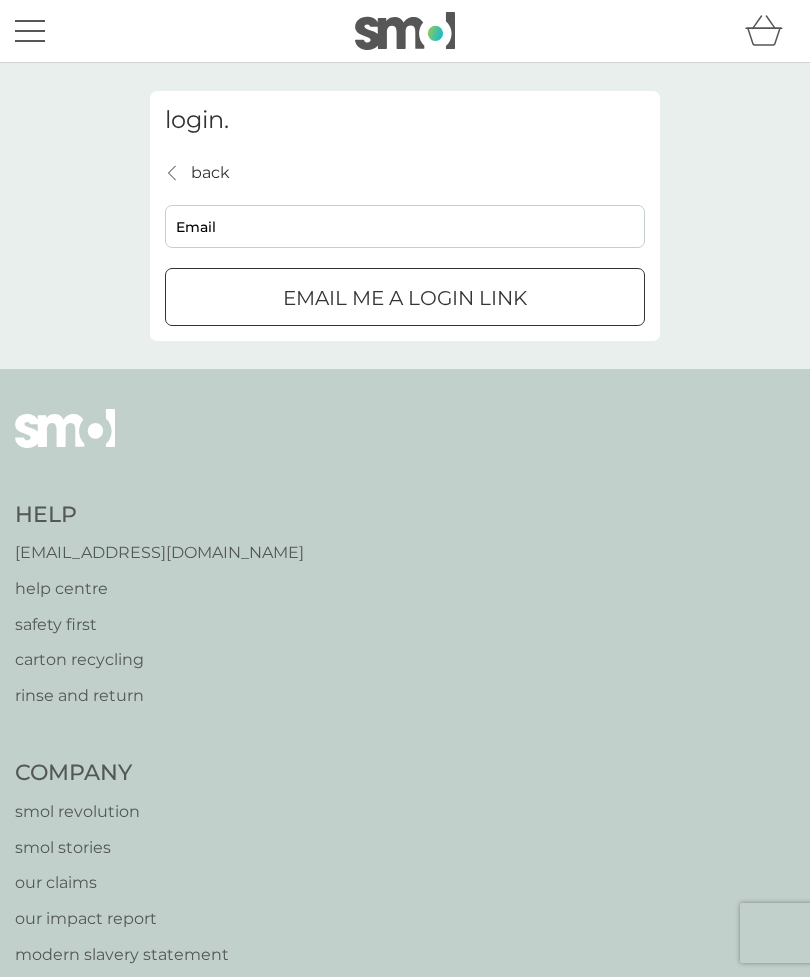 click on "back" at bounding box center [210, 173] 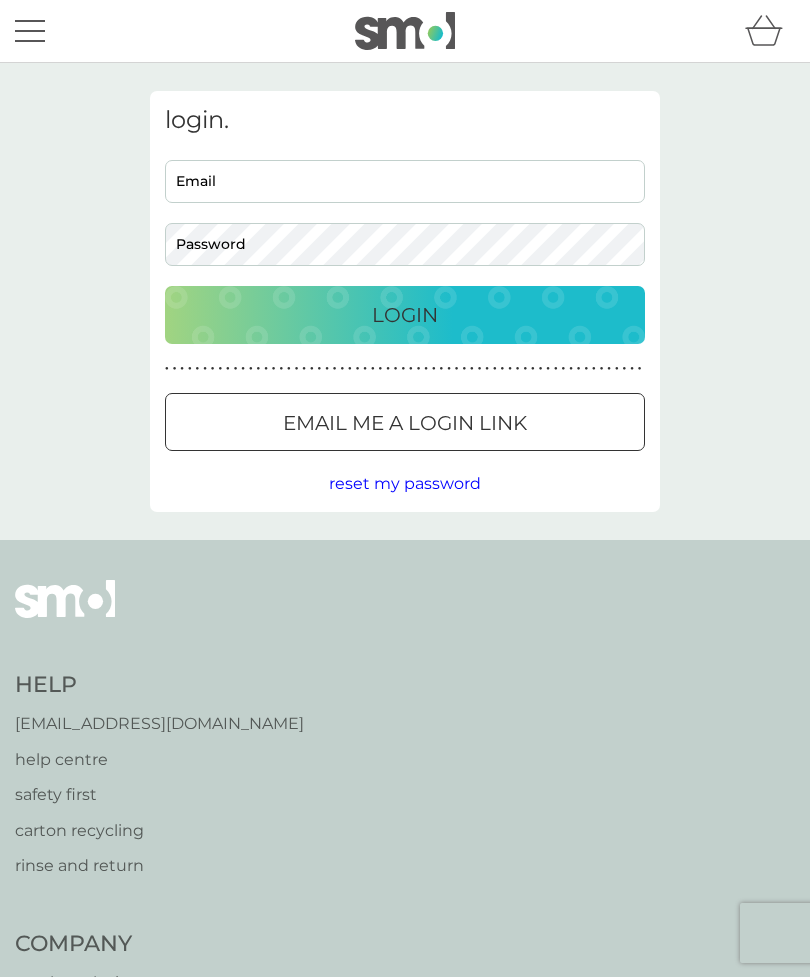click on "reset my password" at bounding box center (405, 483) 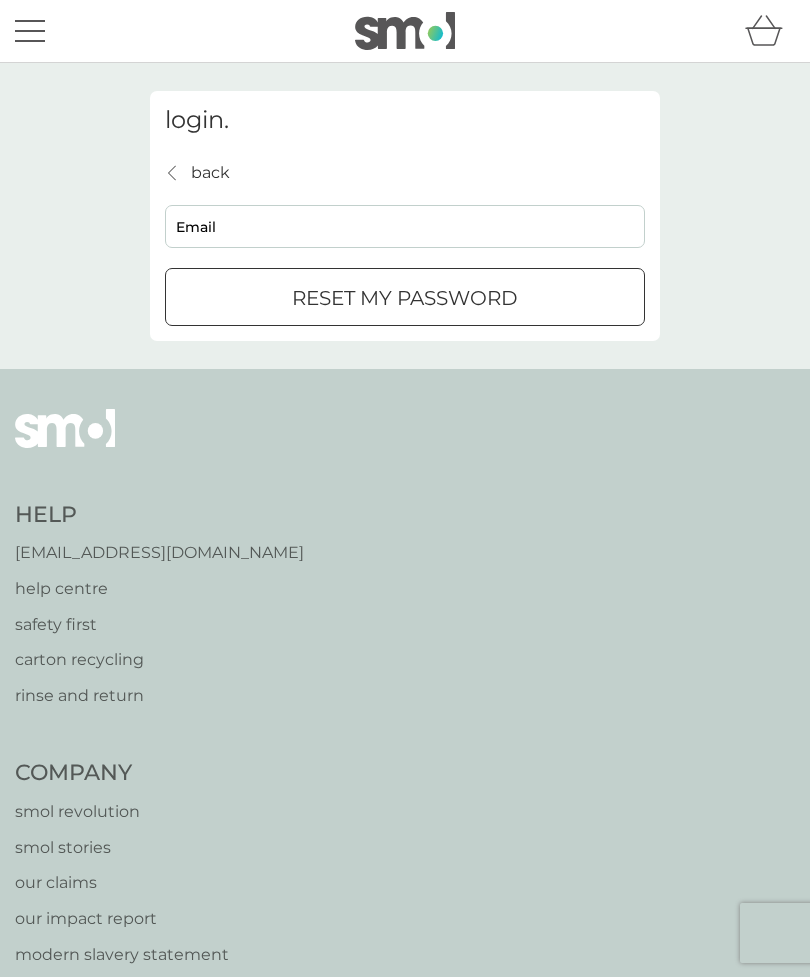 click on "Email" at bounding box center (405, 226) 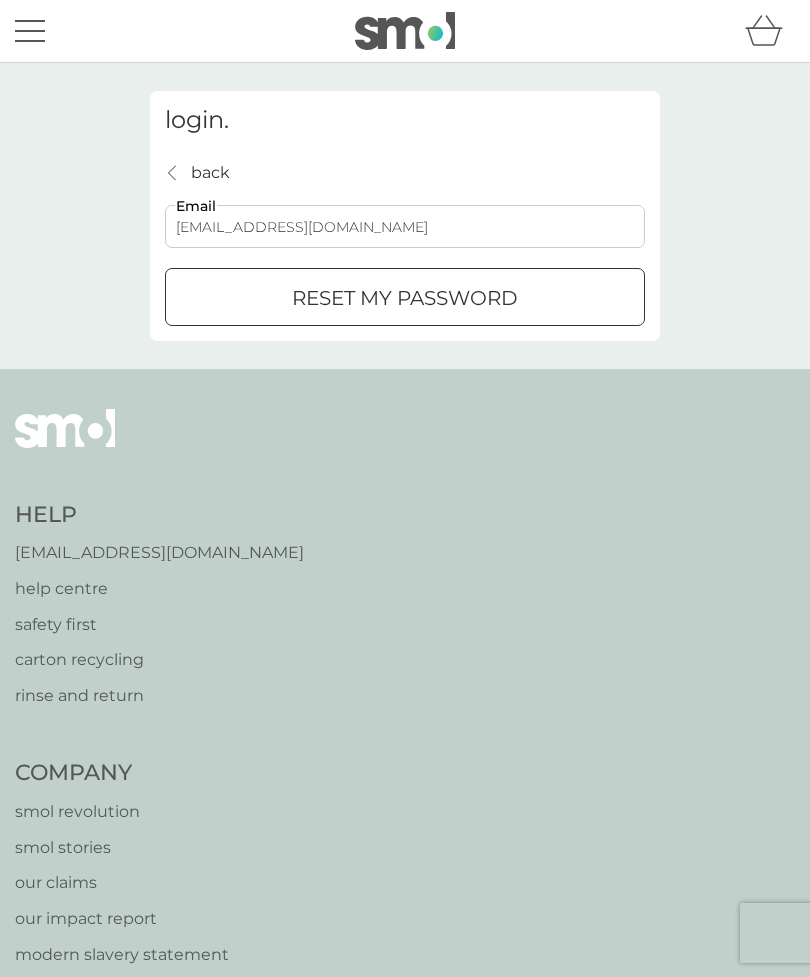 type on "[EMAIL_ADDRESS][DOMAIN_NAME]" 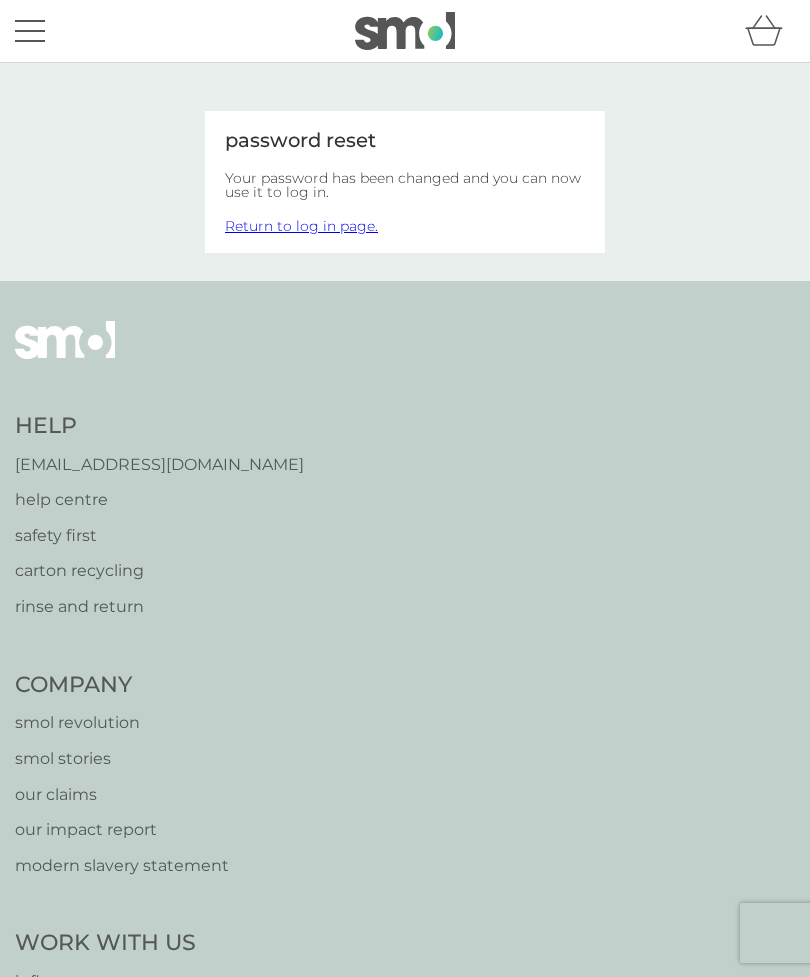 scroll, scrollTop: 0, scrollLeft: 0, axis: both 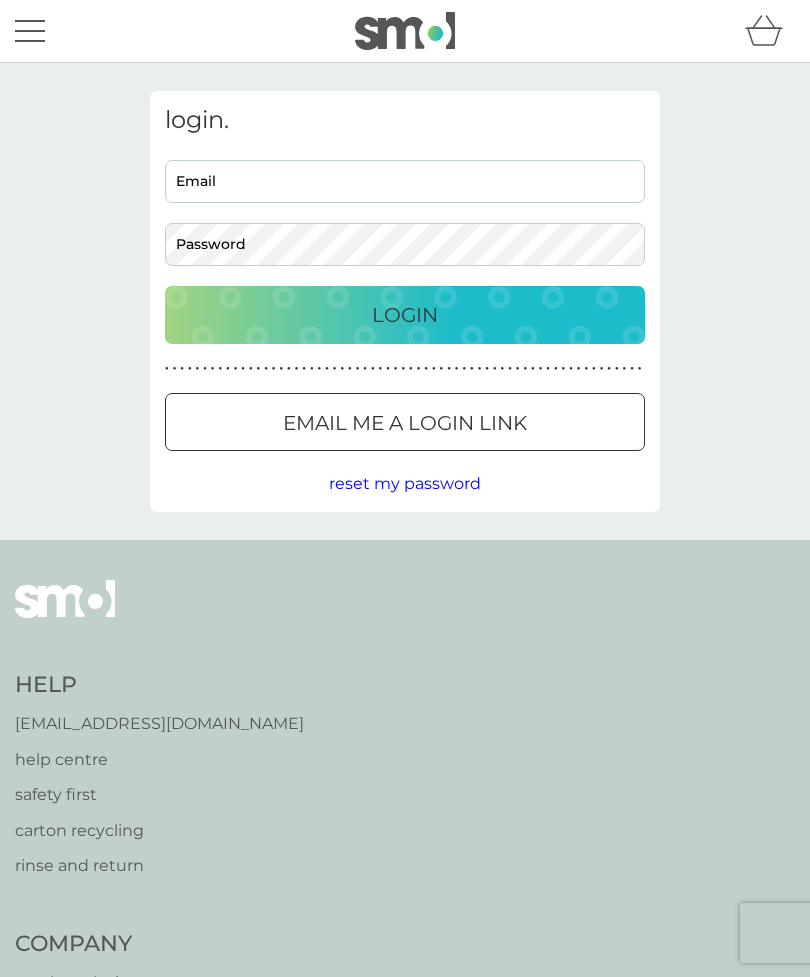 click on "Email" at bounding box center (405, 181) 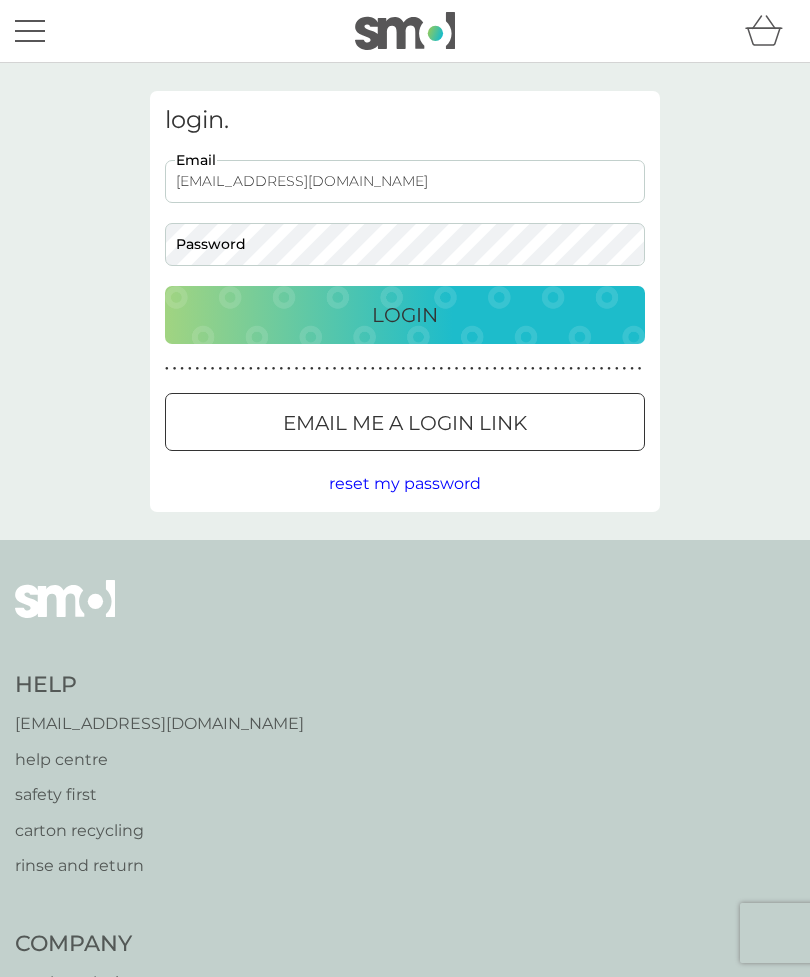 type on "[EMAIL_ADDRESS][DOMAIN_NAME]" 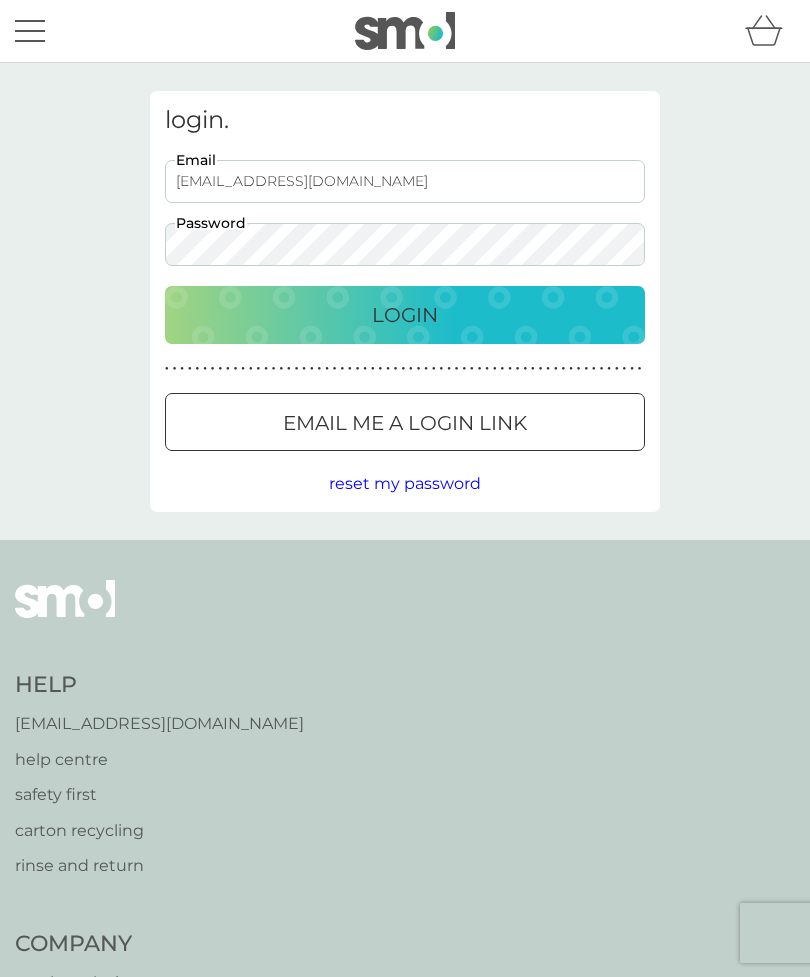 click on "Login" at bounding box center [405, 315] 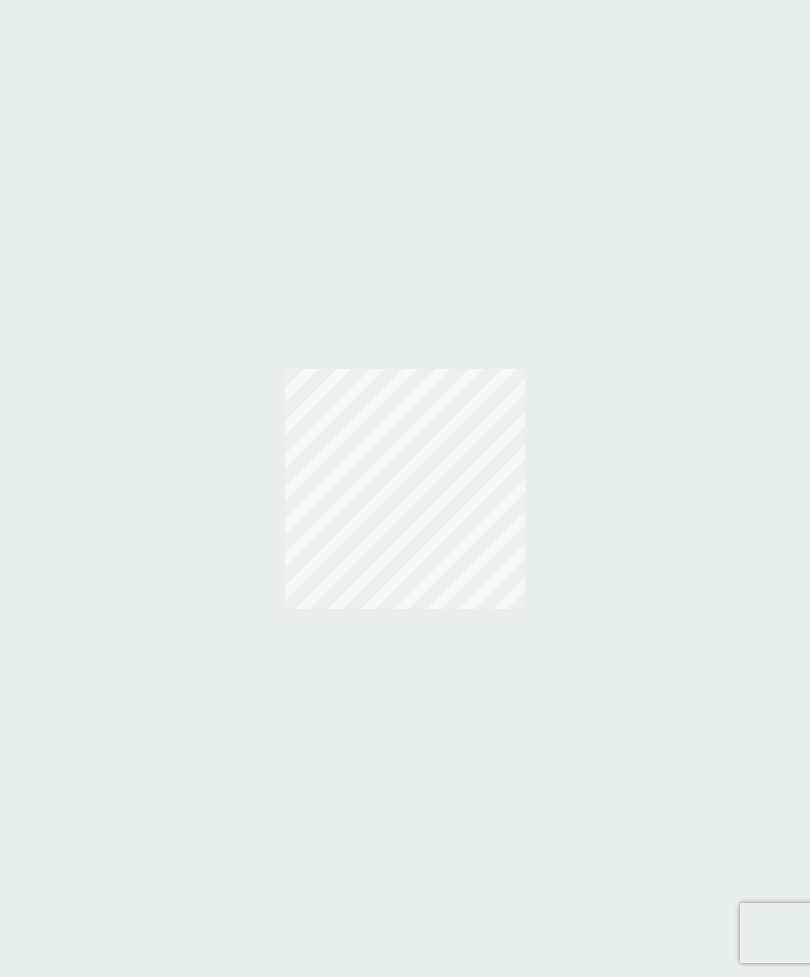 scroll, scrollTop: 0, scrollLeft: 0, axis: both 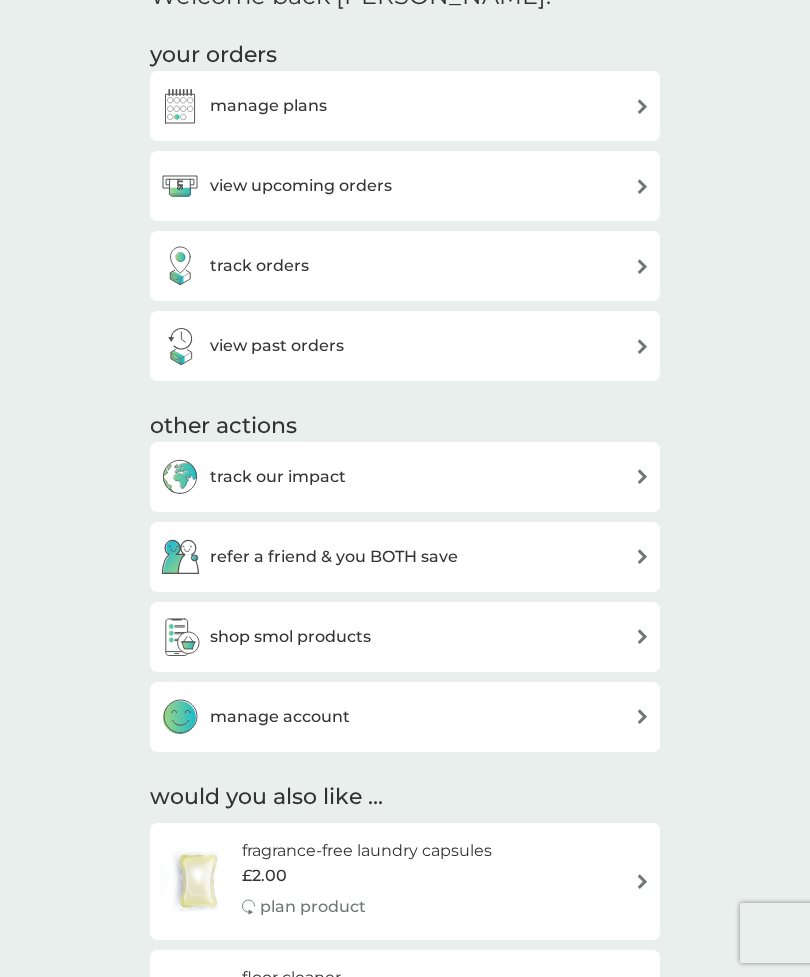 click at bounding box center [642, 716] 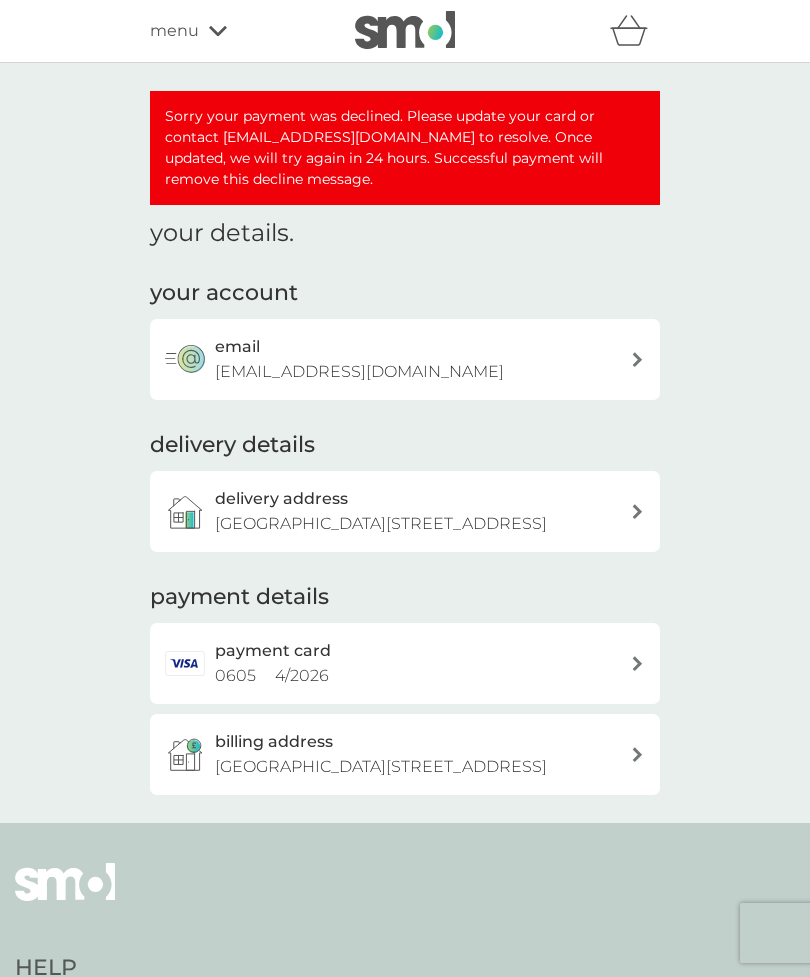 click at bounding box center (637, 663) 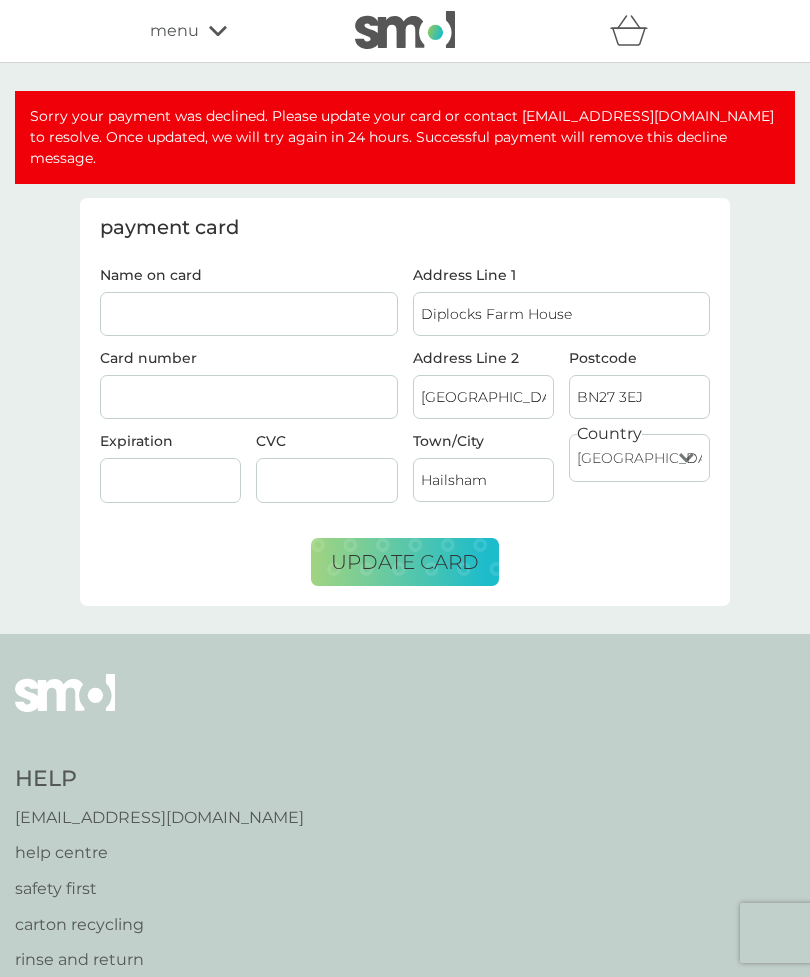 click on "Name on card" at bounding box center [249, 314] 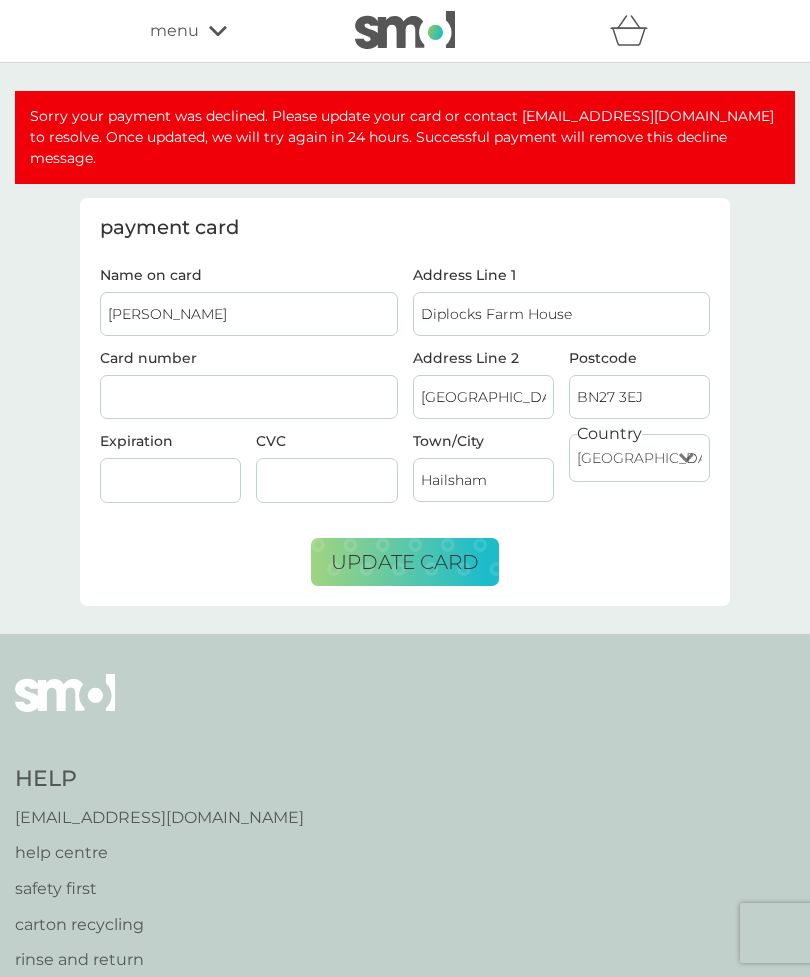 type on "E K Matthews" 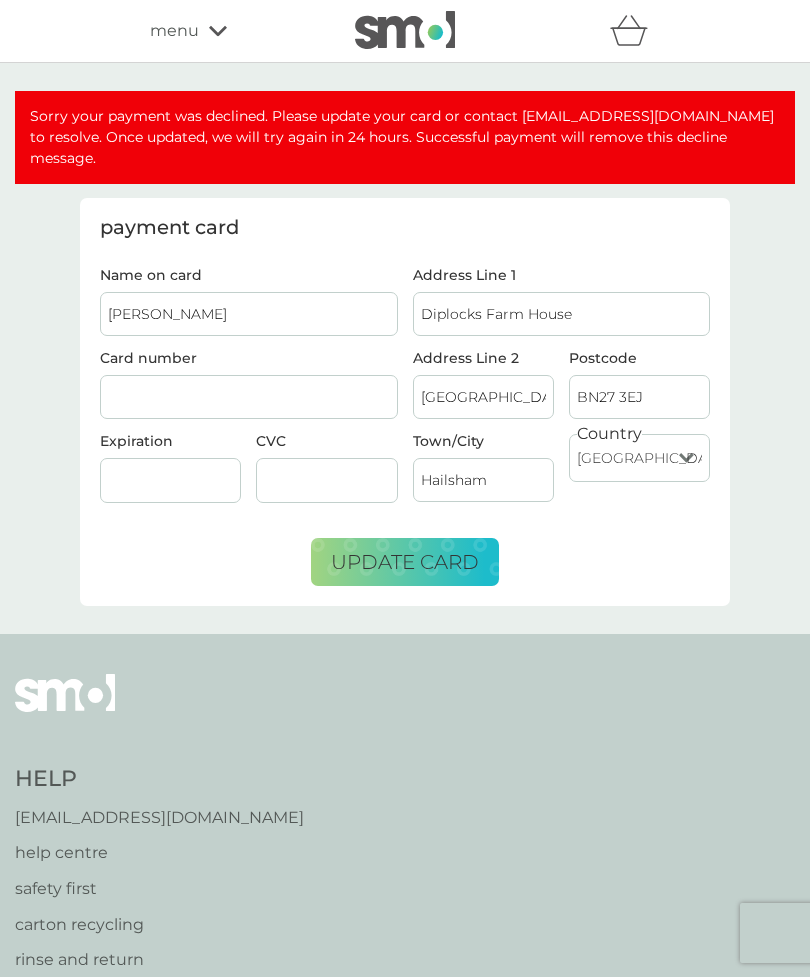 click on "update card" at bounding box center [405, 562] 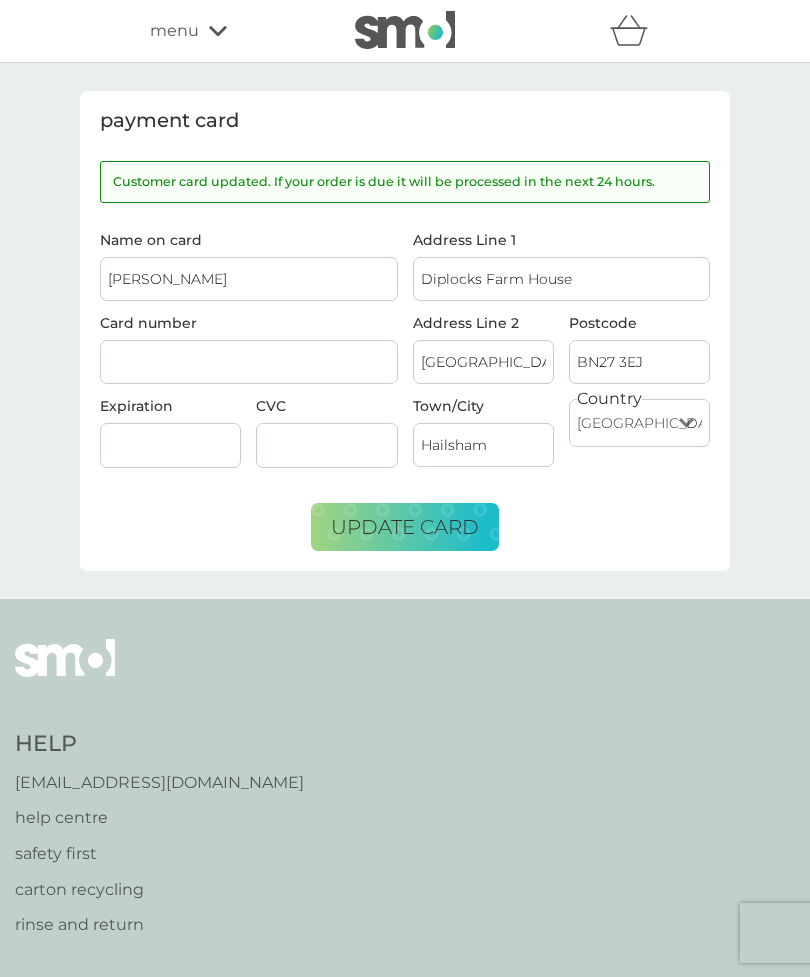 click on "update card" at bounding box center [405, 527] 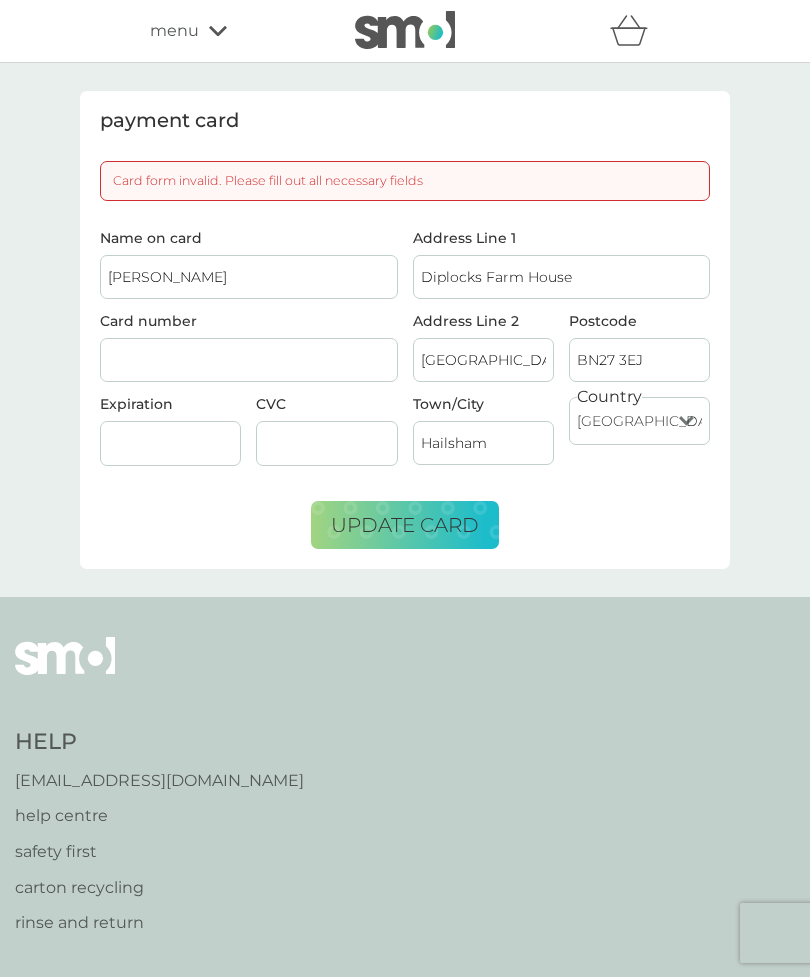 click on "E K Matthews" at bounding box center [249, 277] 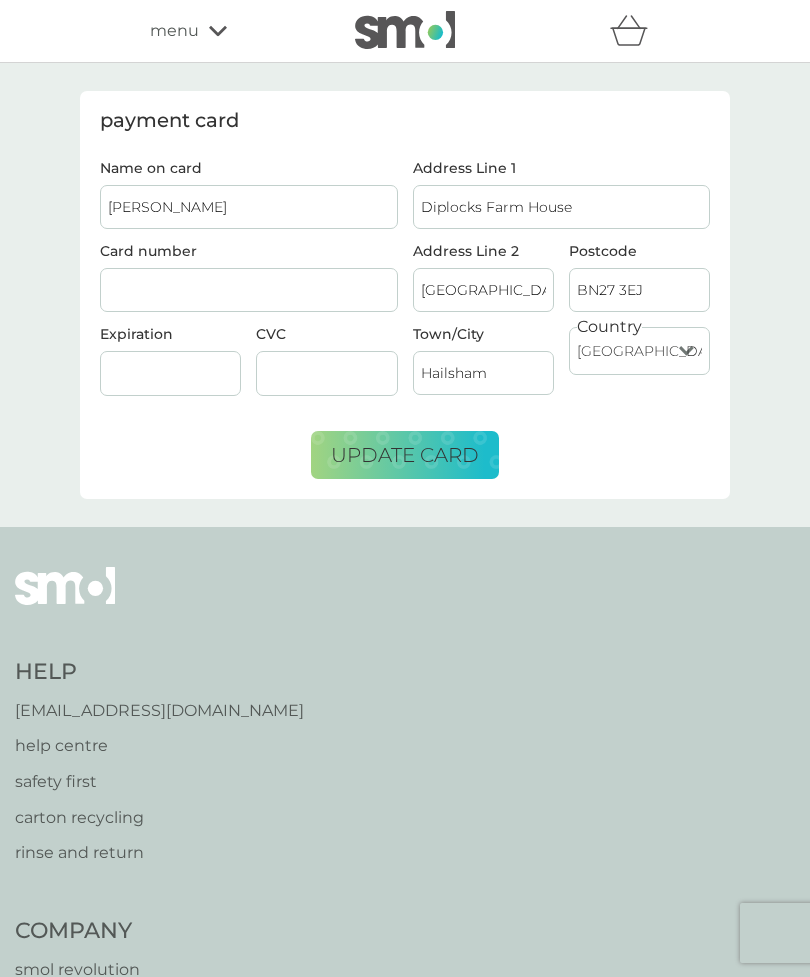 click at bounding box center [170, 373] 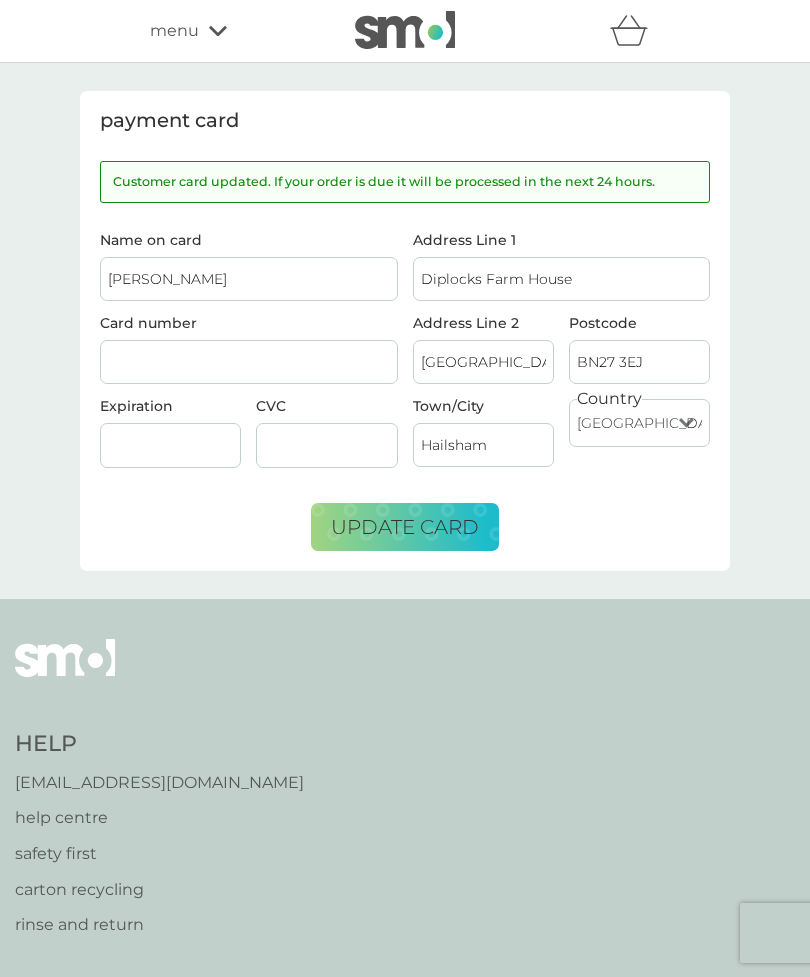 click on "menu" at bounding box center [235, 31] 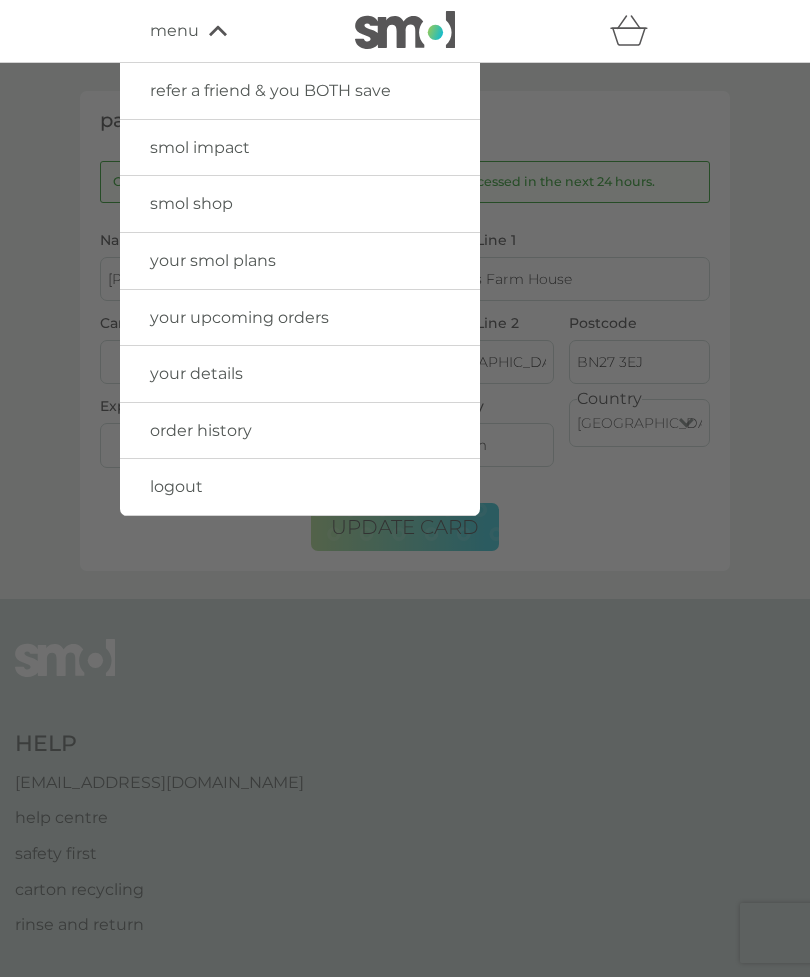 click on "your smol plans" at bounding box center (213, 260) 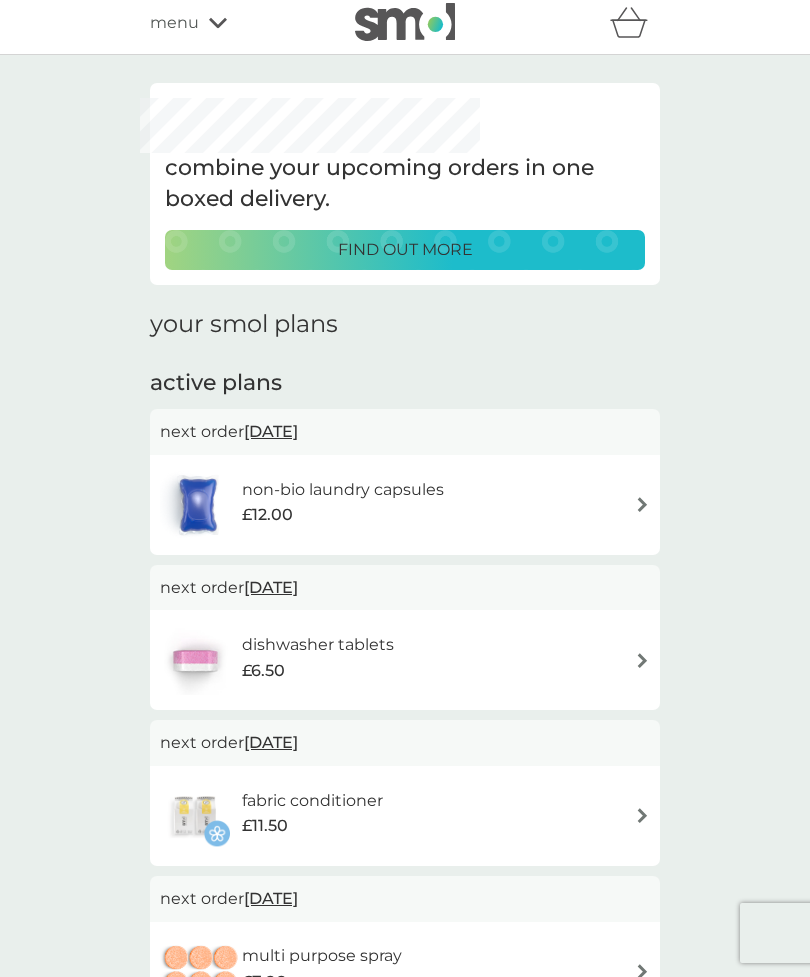 scroll, scrollTop: 0, scrollLeft: 0, axis: both 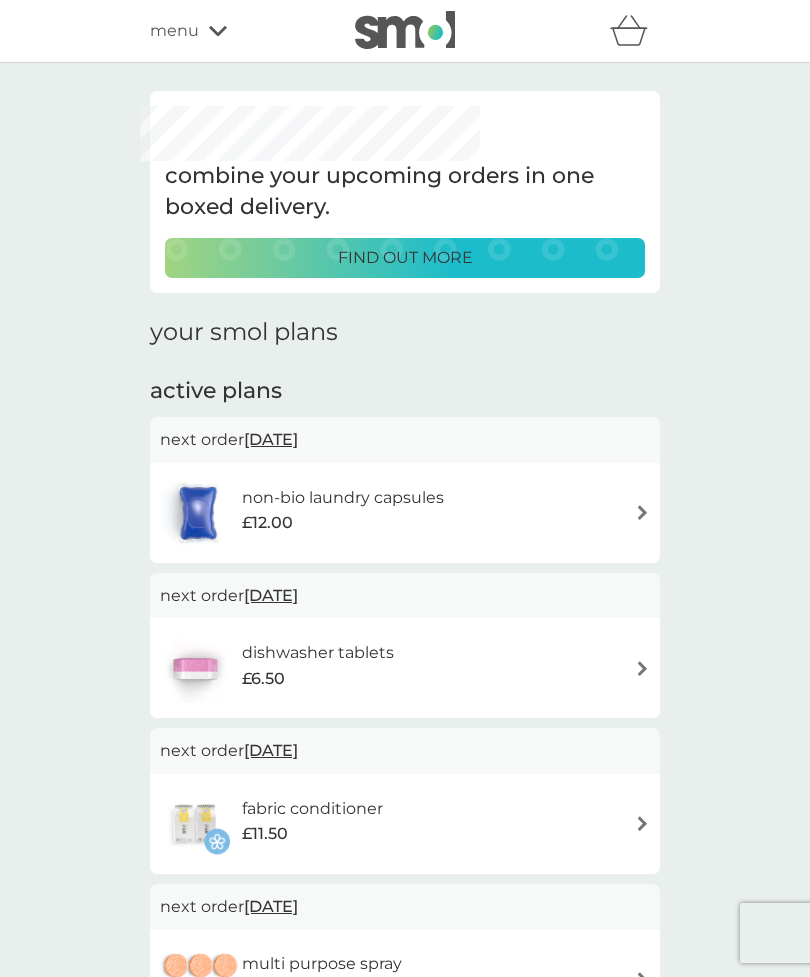 click on "non-bio laundry capsules" at bounding box center (343, 498) 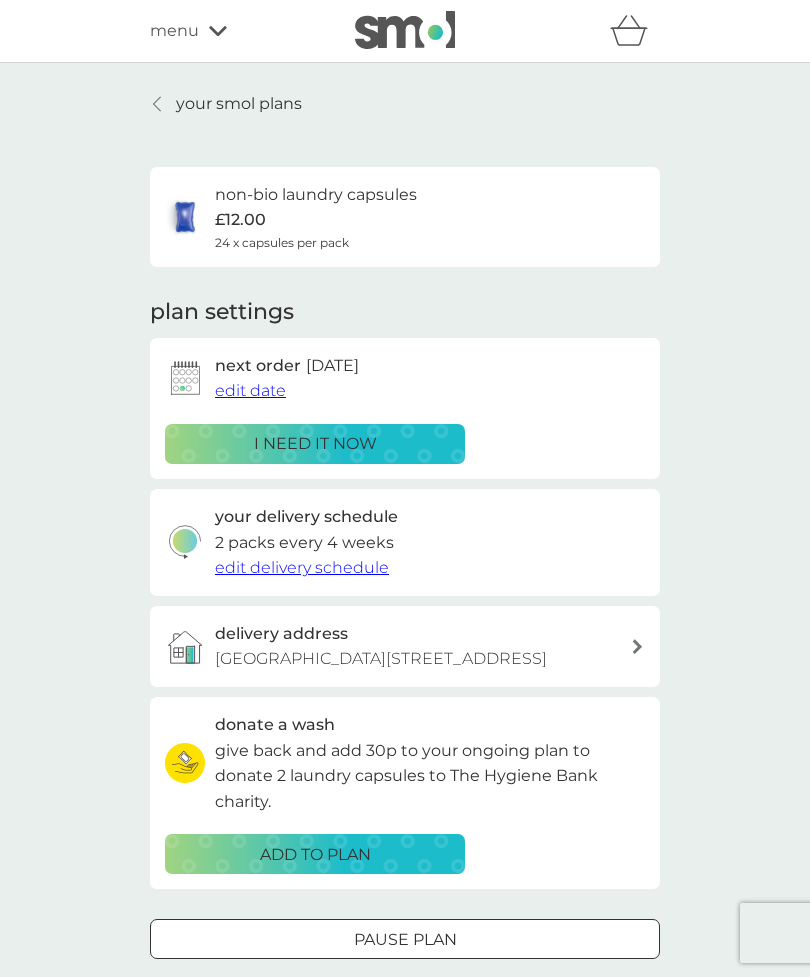 click on "your smol plans" at bounding box center [239, 104] 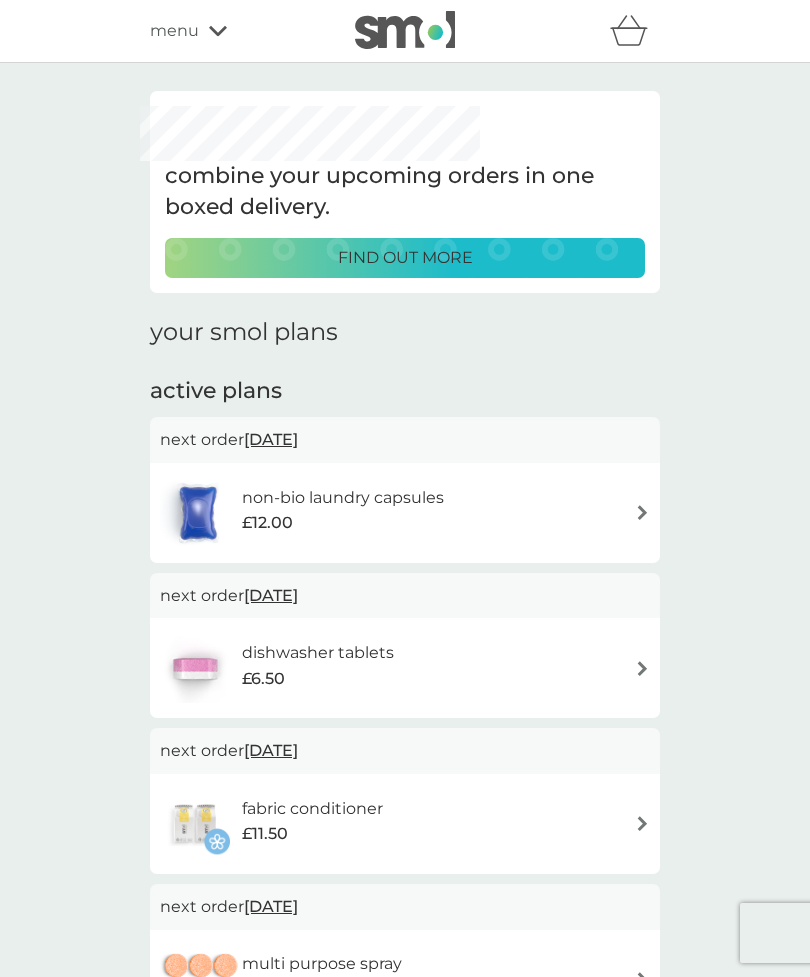 click on "non-bio laundry capsules" at bounding box center (343, 498) 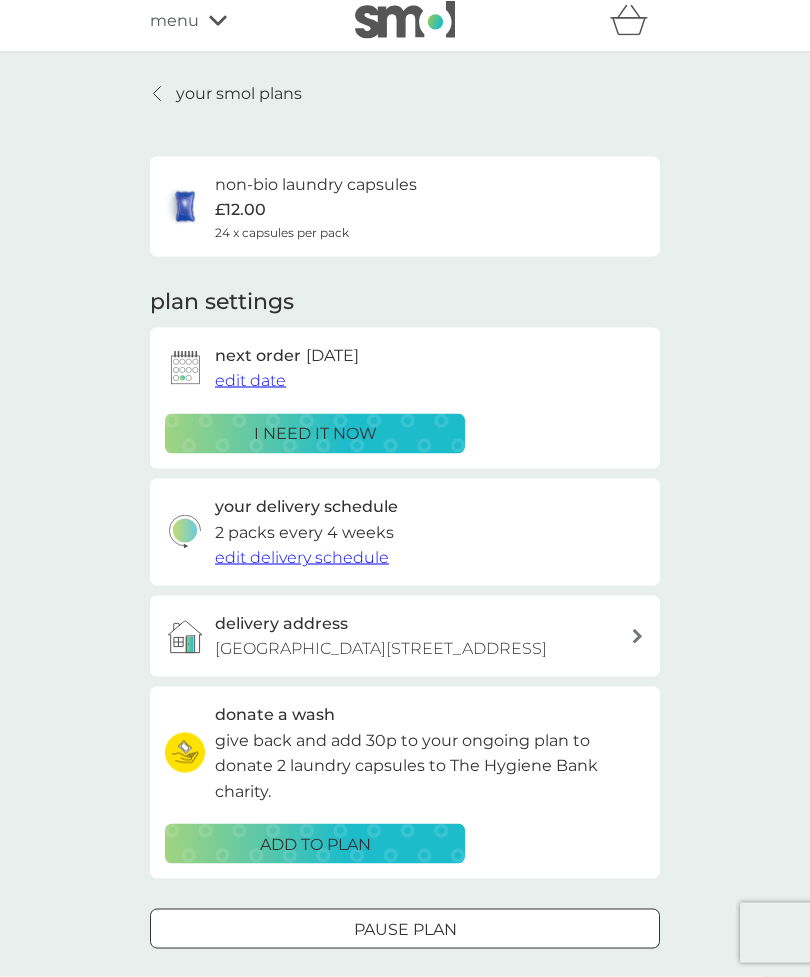 scroll, scrollTop: 0, scrollLeft: 0, axis: both 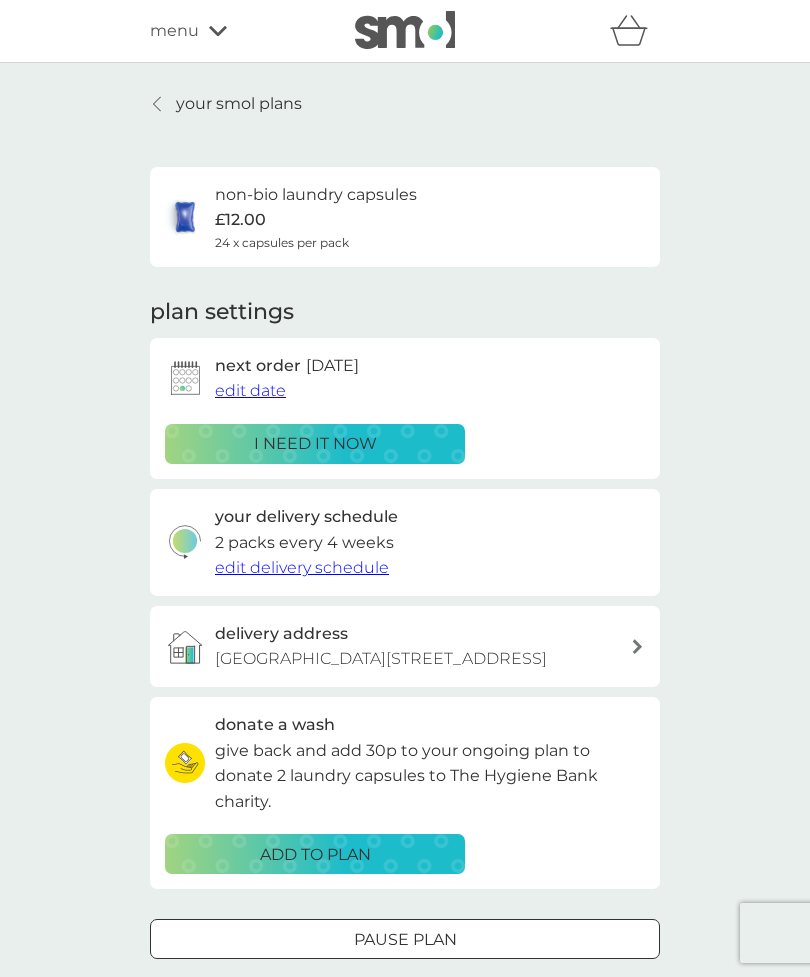 click on "your smol plans" at bounding box center (239, 104) 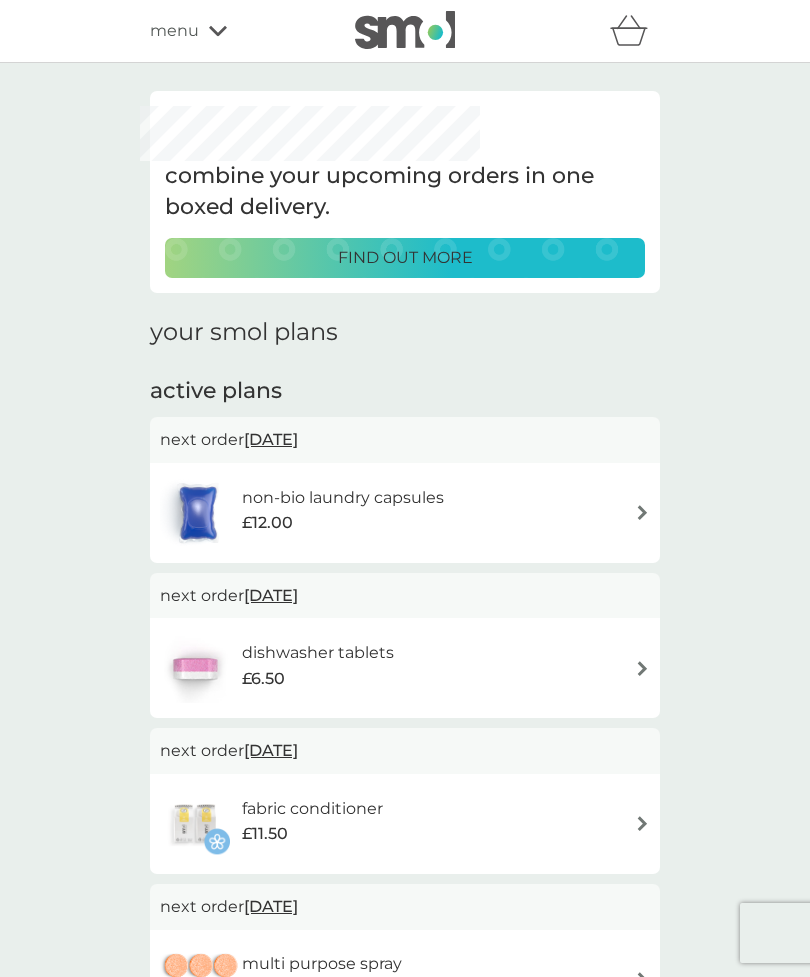click on "menu" at bounding box center [235, 31] 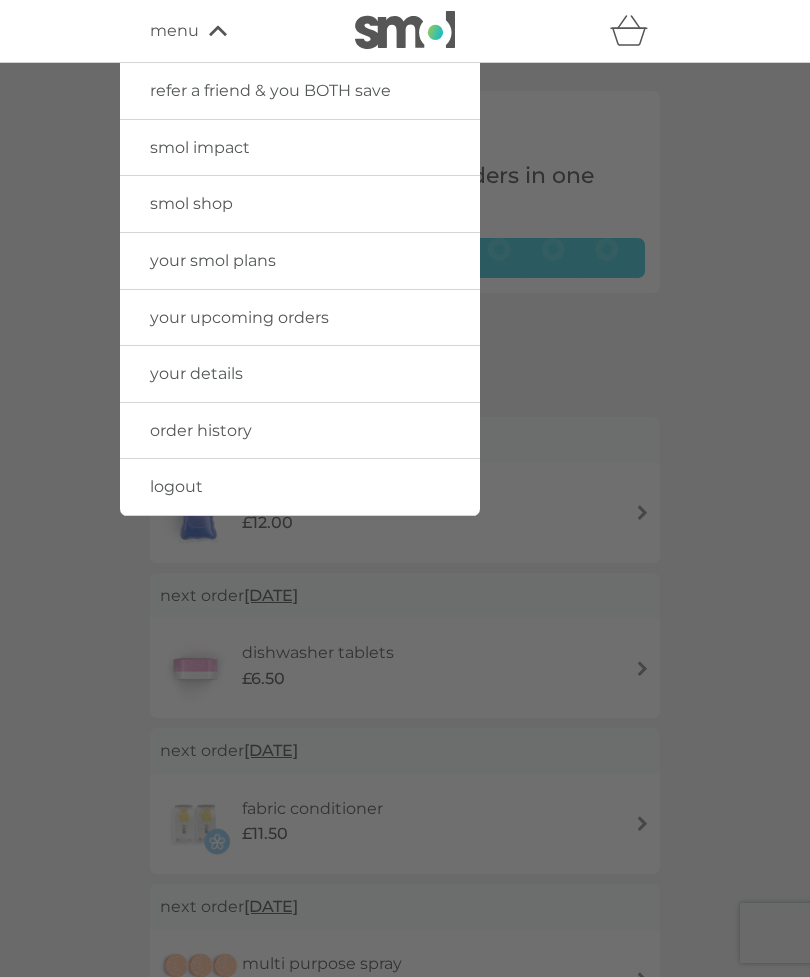 click on "smol shop" at bounding box center (300, 204) 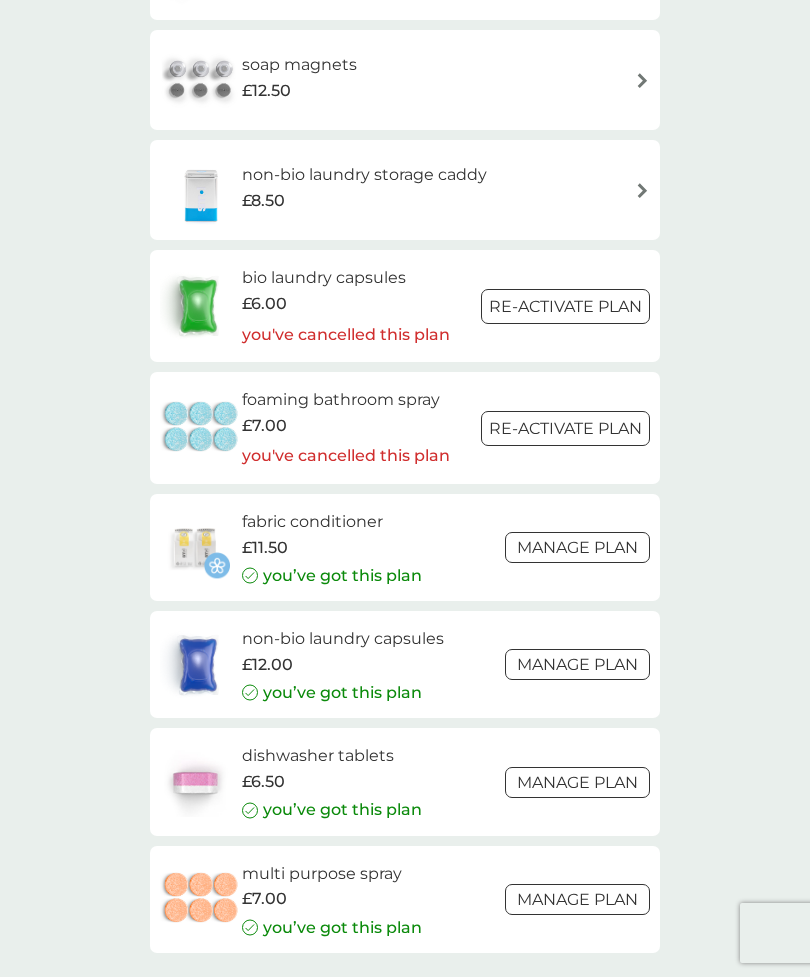scroll, scrollTop: 2659, scrollLeft: 0, axis: vertical 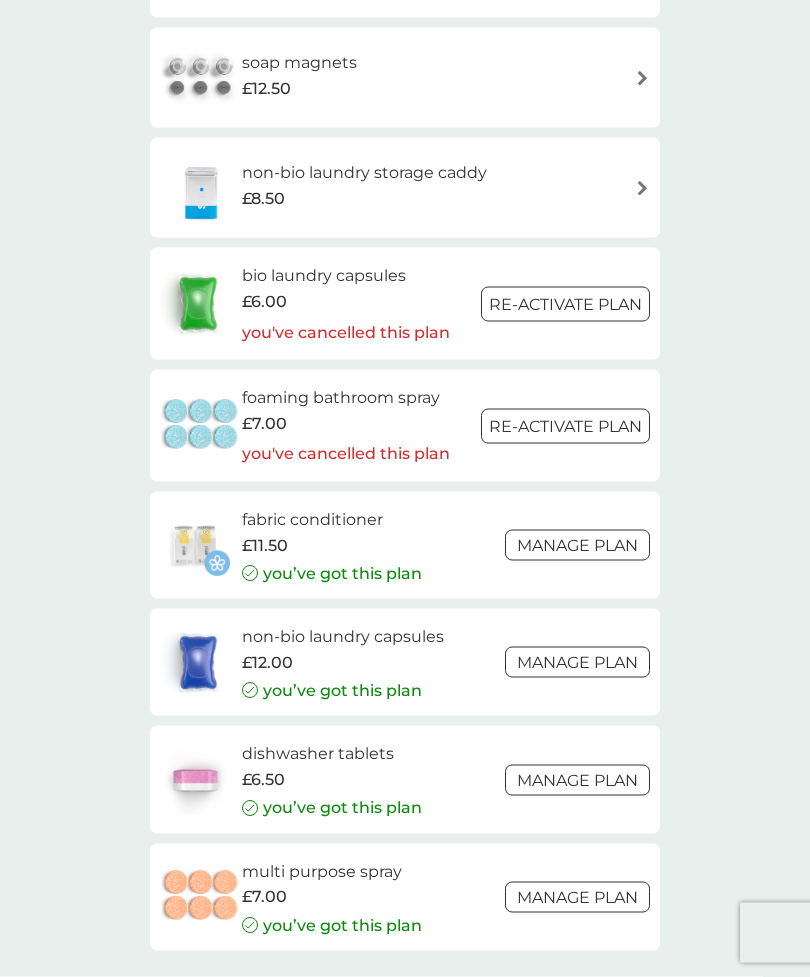 click on "bio laundry capsules" at bounding box center [346, 276] 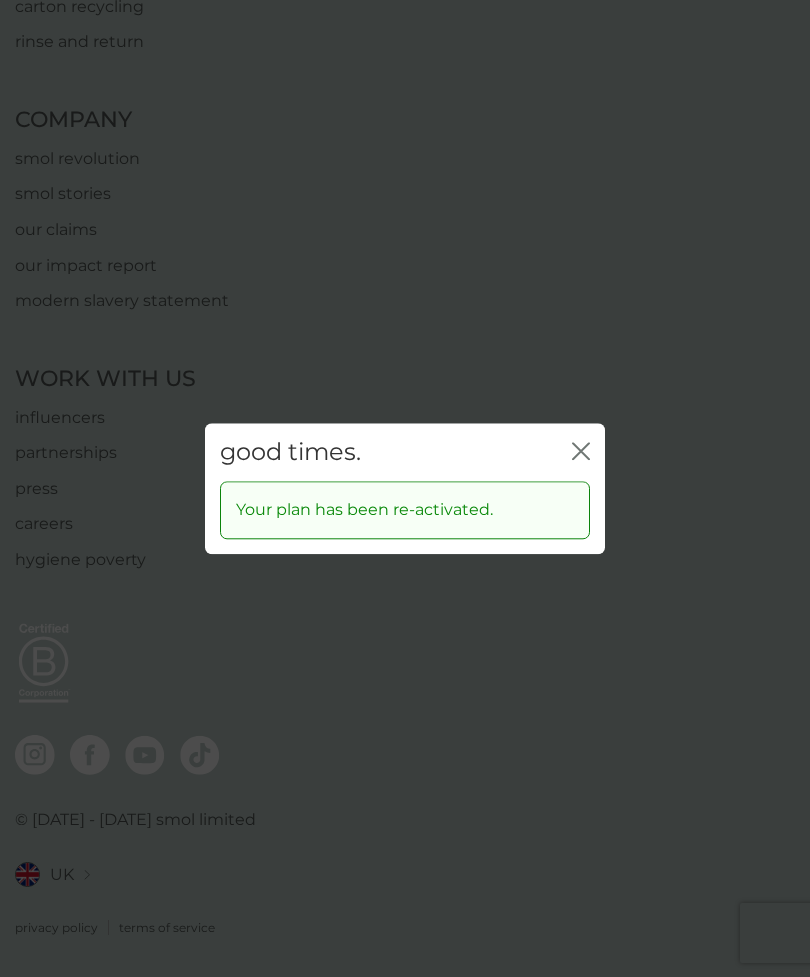 scroll, scrollTop: 0, scrollLeft: 0, axis: both 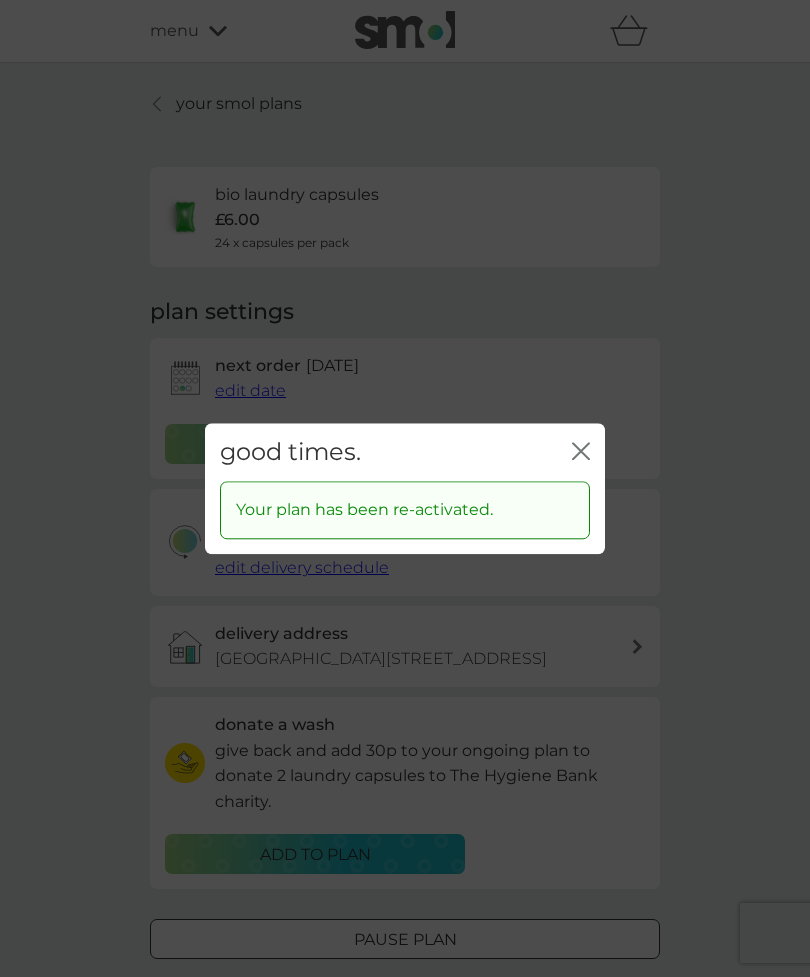 click on "close" 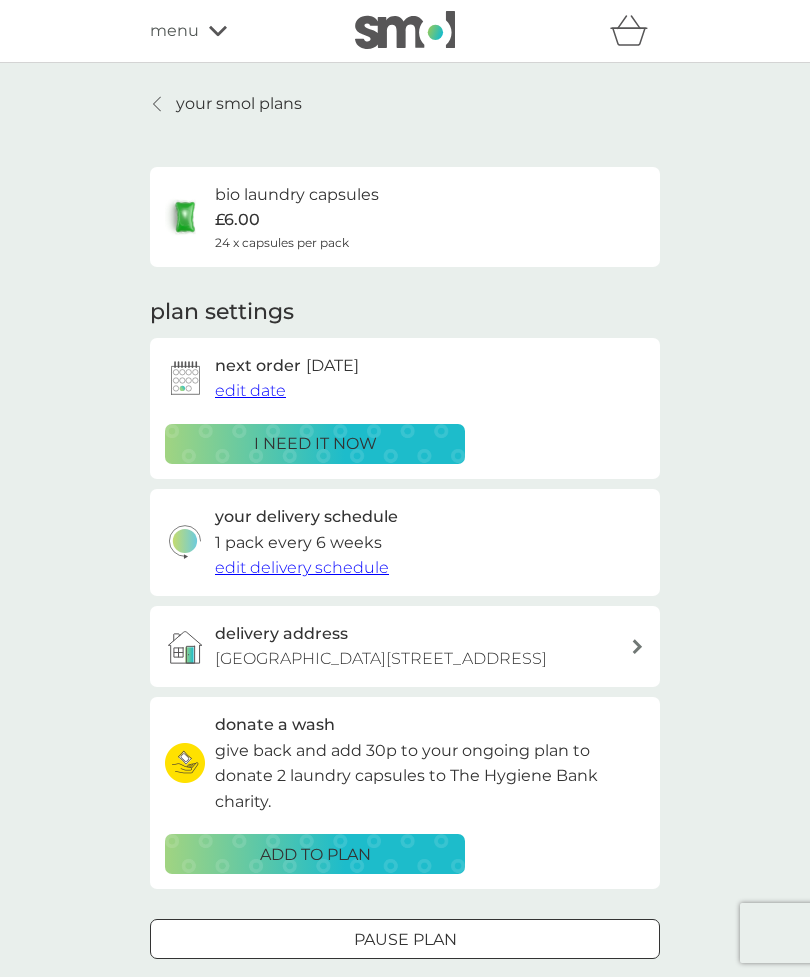 click on "cancel plan" at bounding box center [405, 1002] 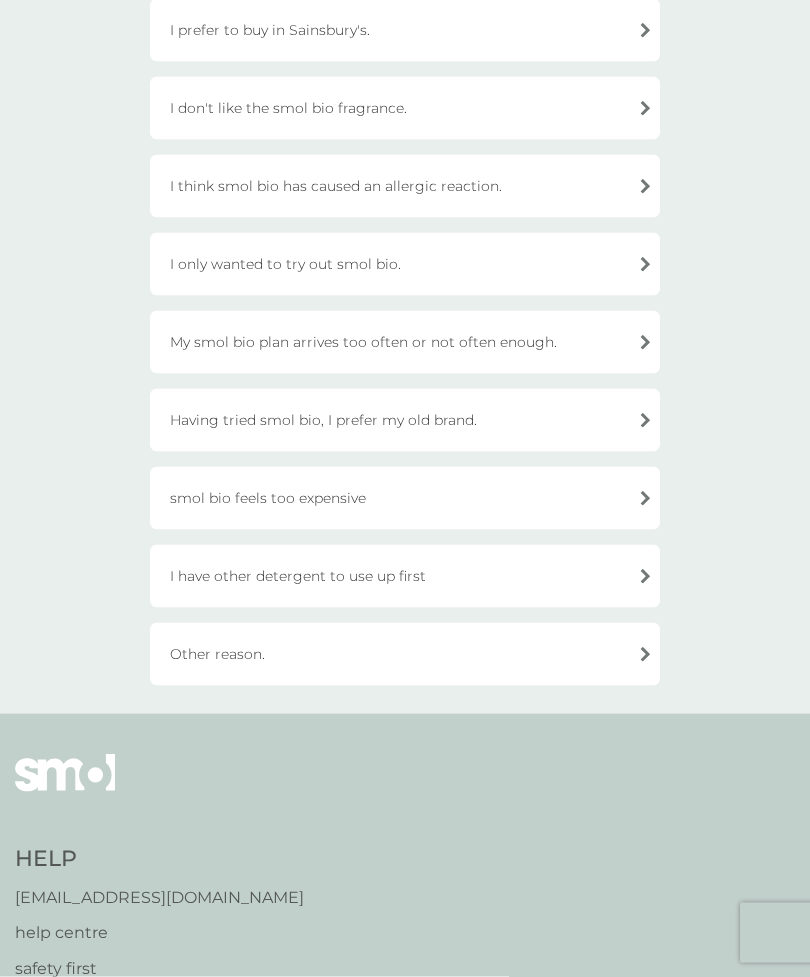 scroll, scrollTop: 393, scrollLeft: 0, axis: vertical 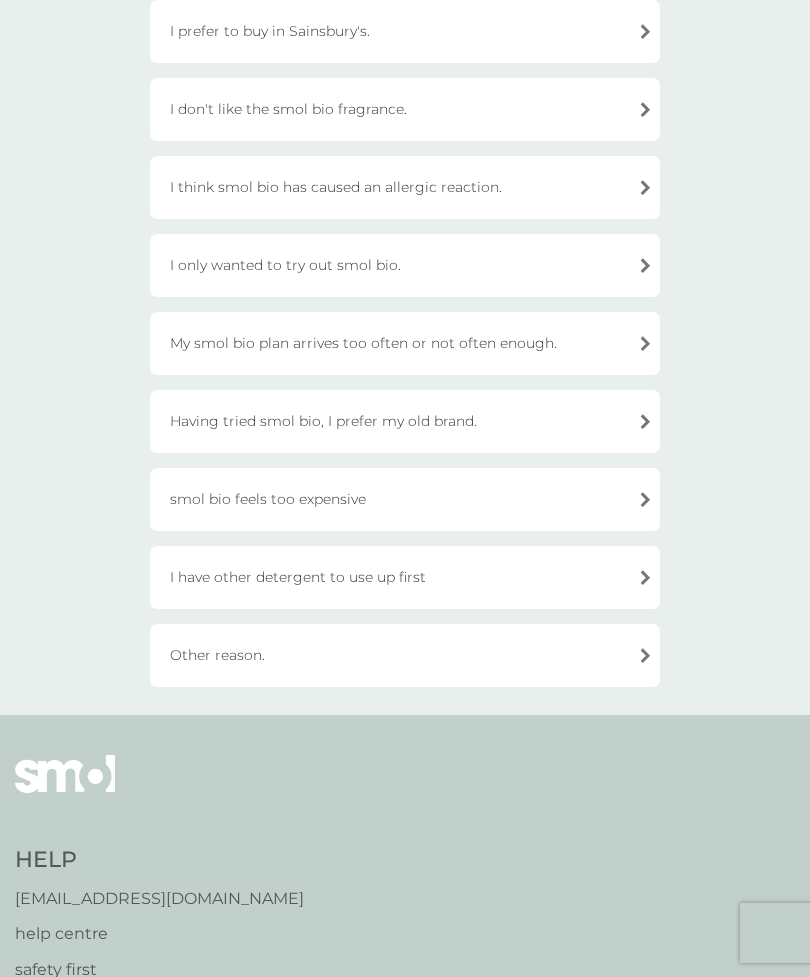 click on "Other reason." at bounding box center [405, 655] 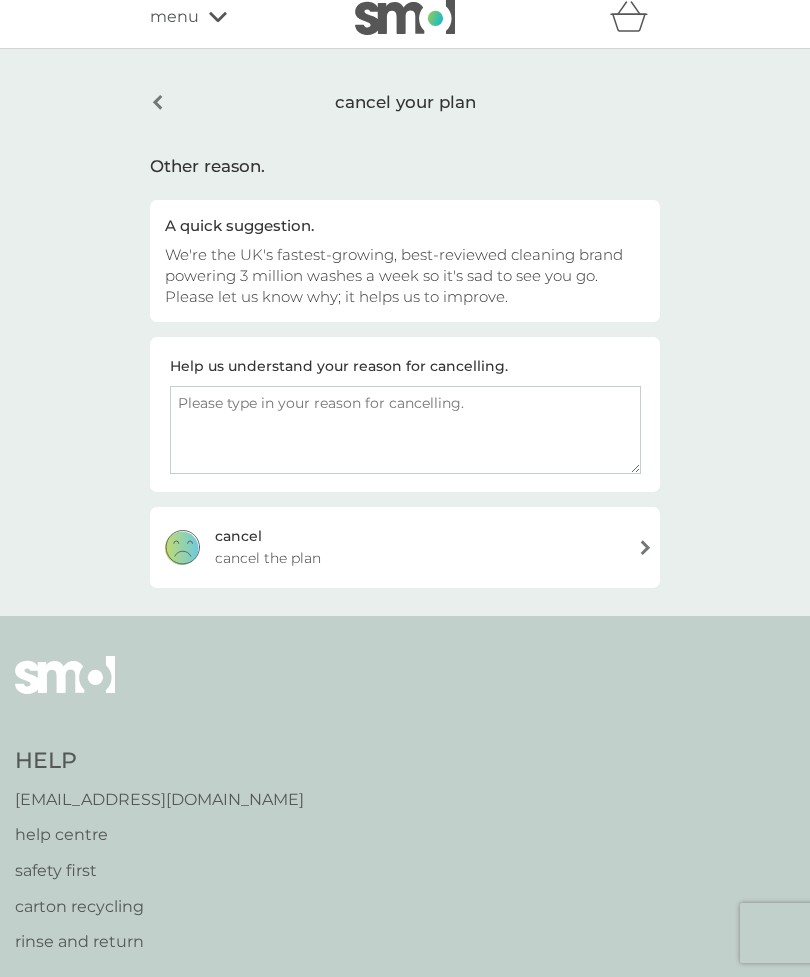 scroll, scrollTop: 0, scrollLeft: 0, axis: both 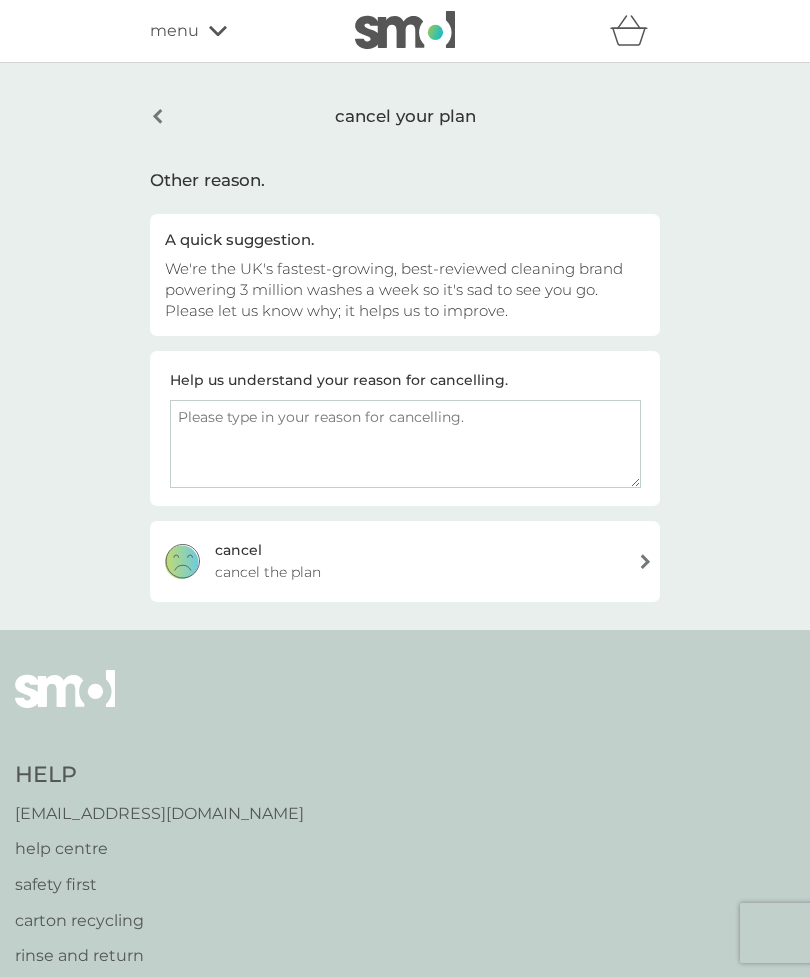 click on "cancel cancel the plan" at bounding box center [405, 561] 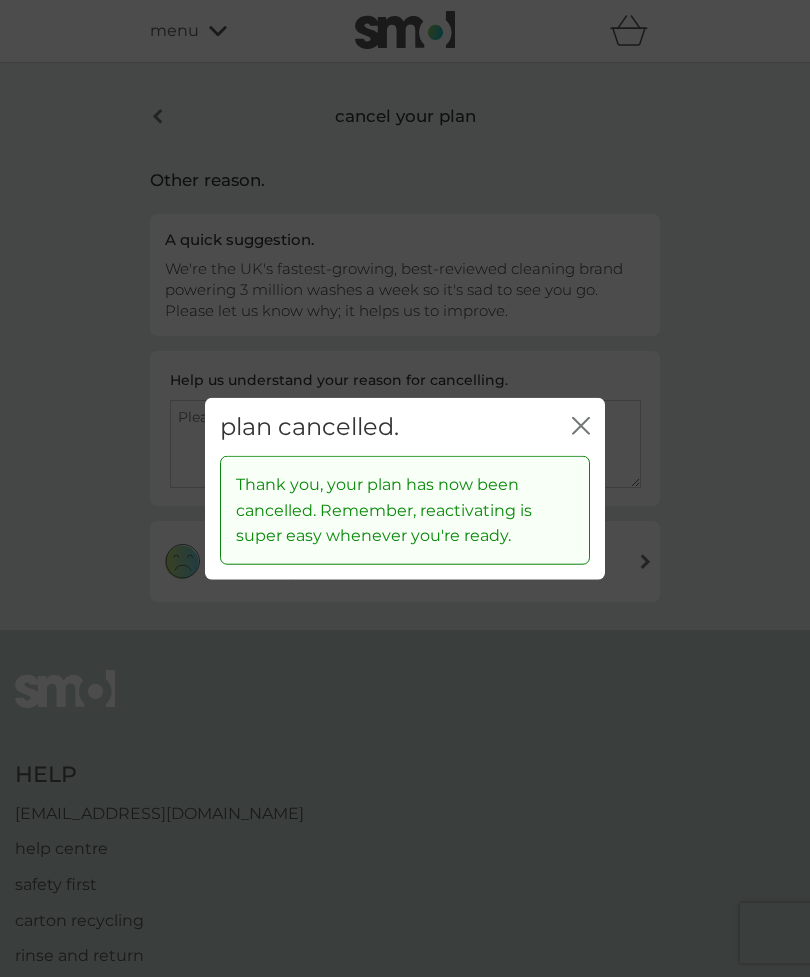 click on "close" 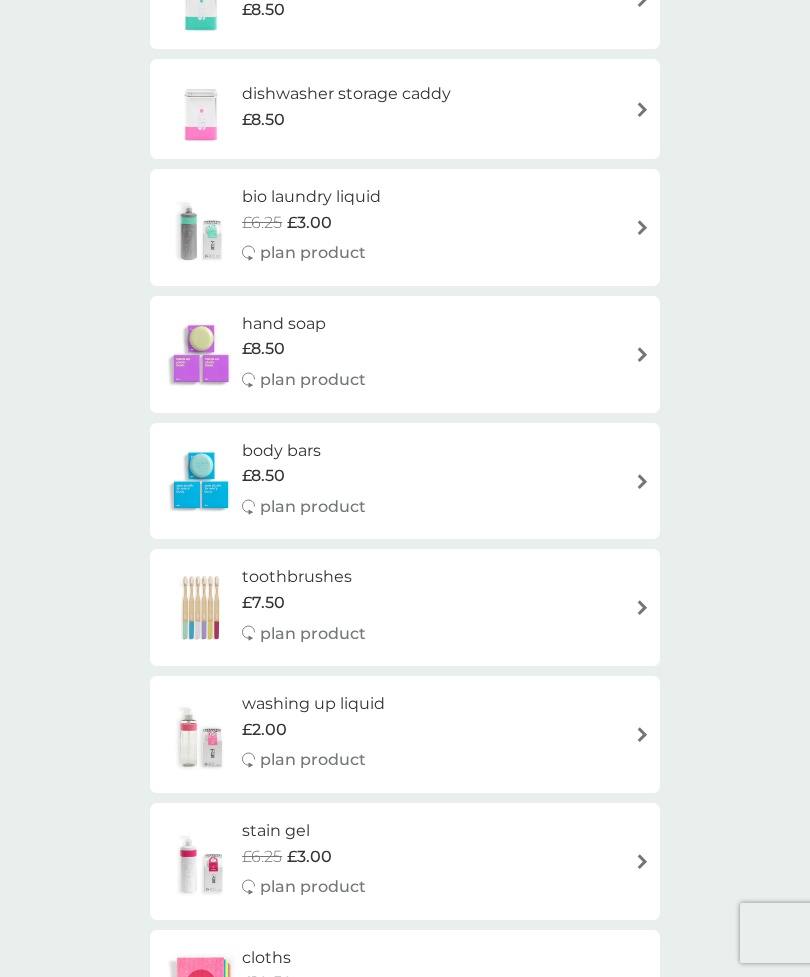 scroll, scrollTop: 888, scrollLeft: 0, axis: vertical 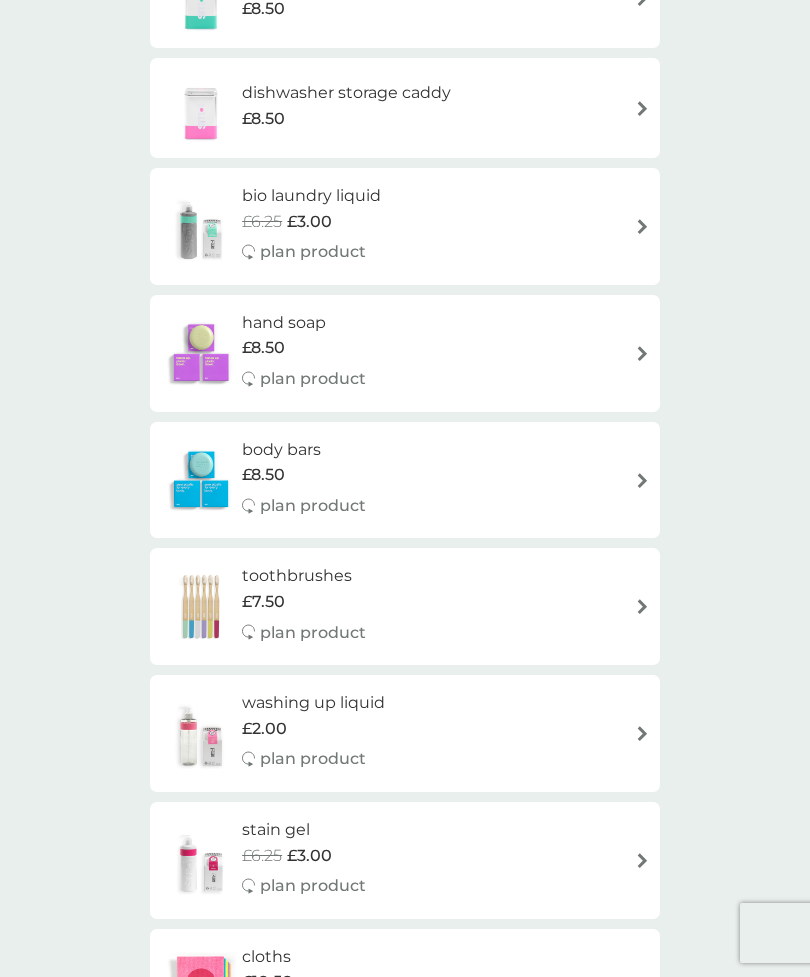 click on "smol shop. all products Accessories Cleaning Dishwash Laundry Personal Care Spare Parts Surface Cleaner we   donate 1 wash   to The Hygiene Bank charity with every laundry or dishwash FREE trial. fragrance-free laundry capsules £2.00 plan product floor cleaner £2.00 plan product dishbrush £10.00 plan product donate a wash £0.30 plan add on bio laundry storage caddy £8.50 dishwasher storage caddy £8.50 bio laundry liquid £6.25 £3.00 plan product hand soap £8.50 plan product body bars £8.50 plan product toothbrushes £7.50 plan product washing up liquid £2.00 plan product stain gel £6.25 £3.00 plan product cloths £10.50 plan product sponges £6.25 plan product foaming handwash £3.00 plan product non-bio laundry liquid £6.25 £3.00 plan product shampoo bars £8.50 plan product toothpaste £12.50 plan product rubber gloves £5.25 soap magnets £12.50 non-bio laundry storage caddy £8.50 bio laundry capsules £6.00 you've cancelled this plan Re-activate Plan foaming bathroom spray £7.00 £11.50" at bounding box center (405, 977) 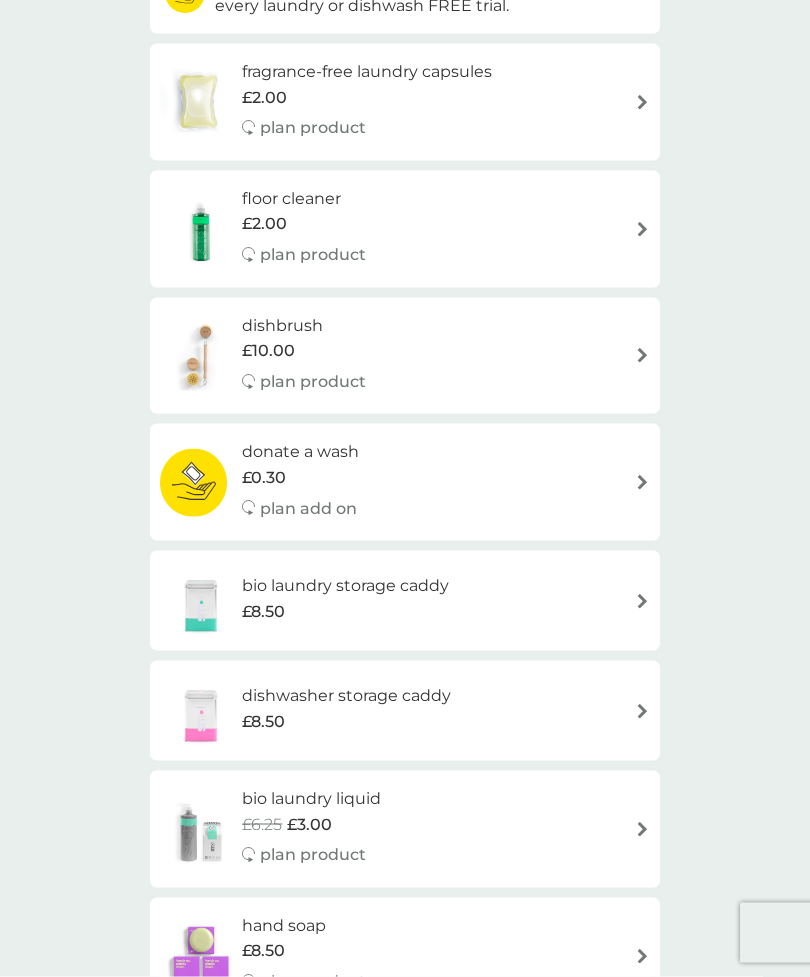 scroll, scrollTop: 0, scrollLeft: 0, axis: both 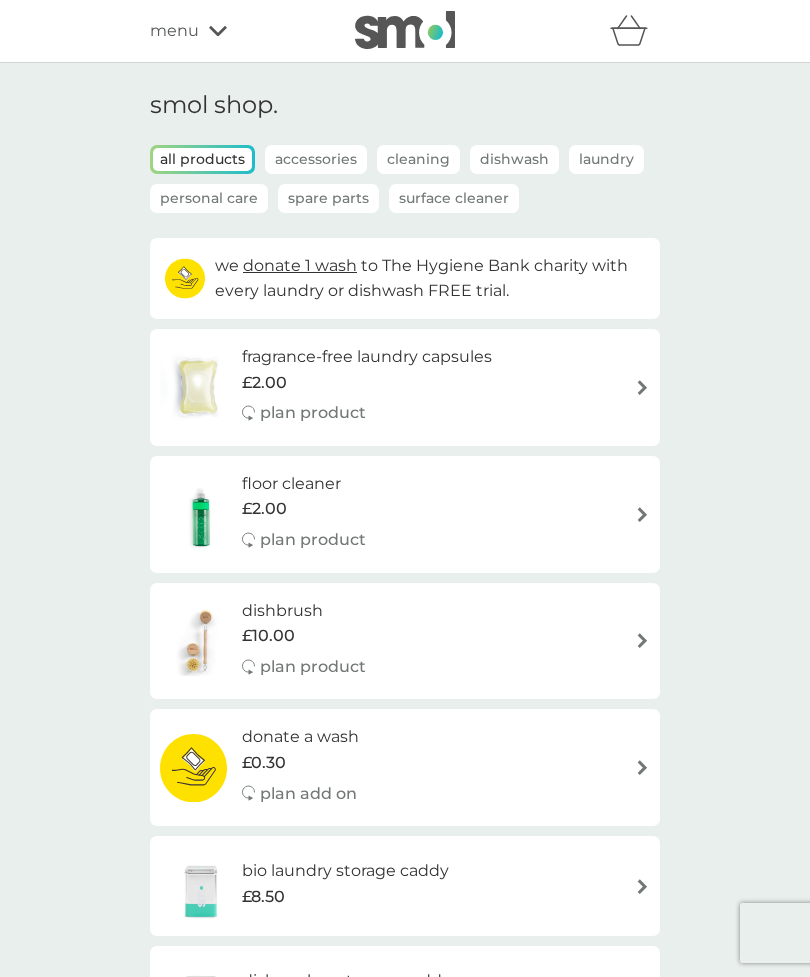 click on "menu" at bounding box center [235, 31] 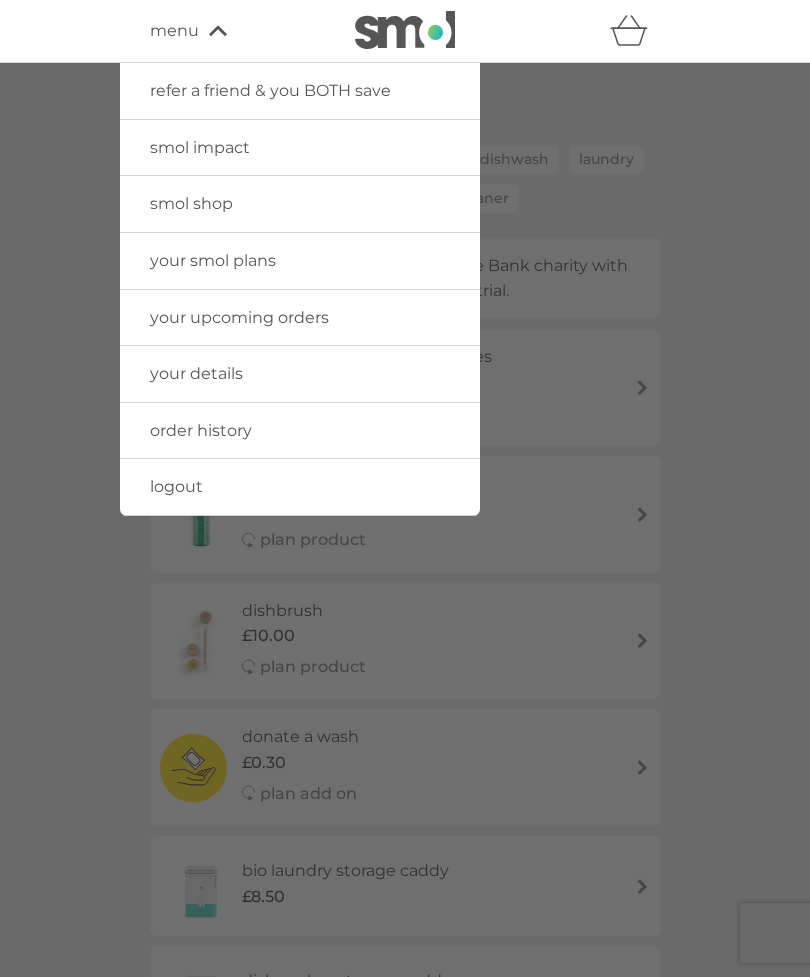 click on "your smol plans" at bounding box center [300, 261] 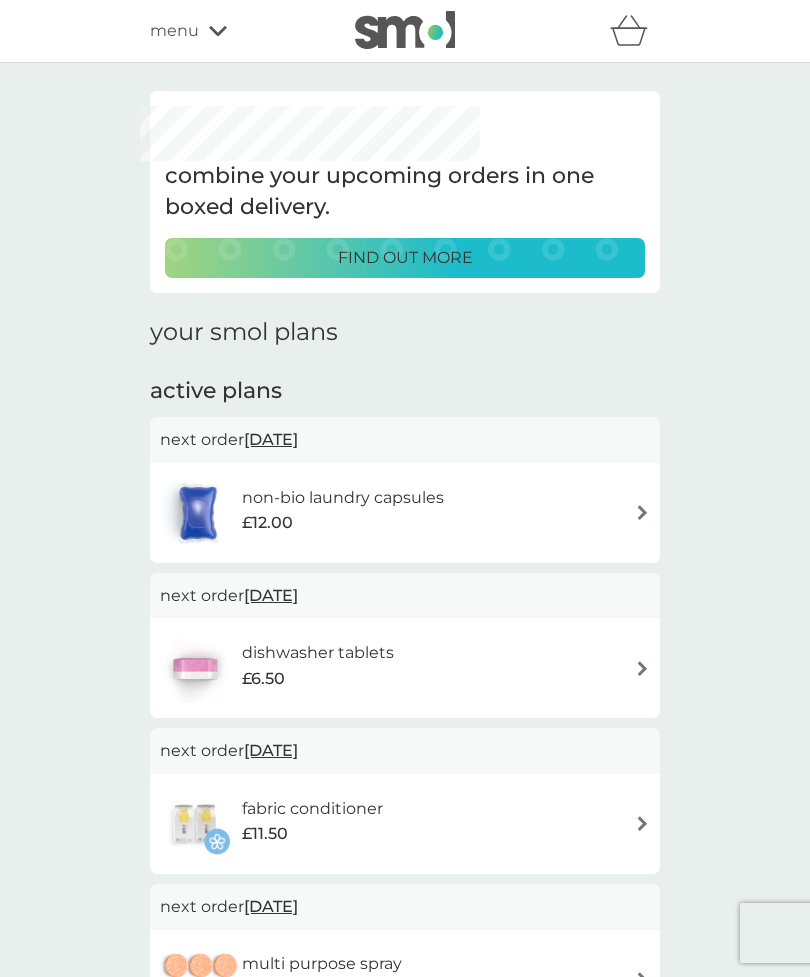 click on "non-bio laundry capsules £12.00" at bounding box center (405, 513) 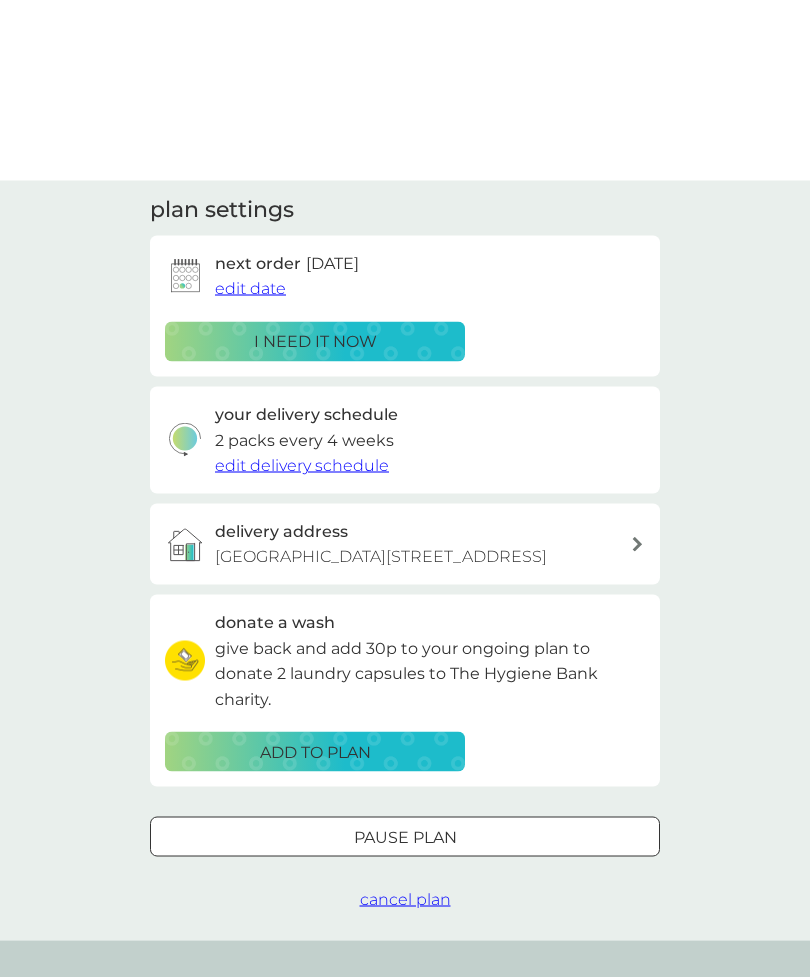 scroll, scrollTop: 0, scrollLeft: 0, axis: both 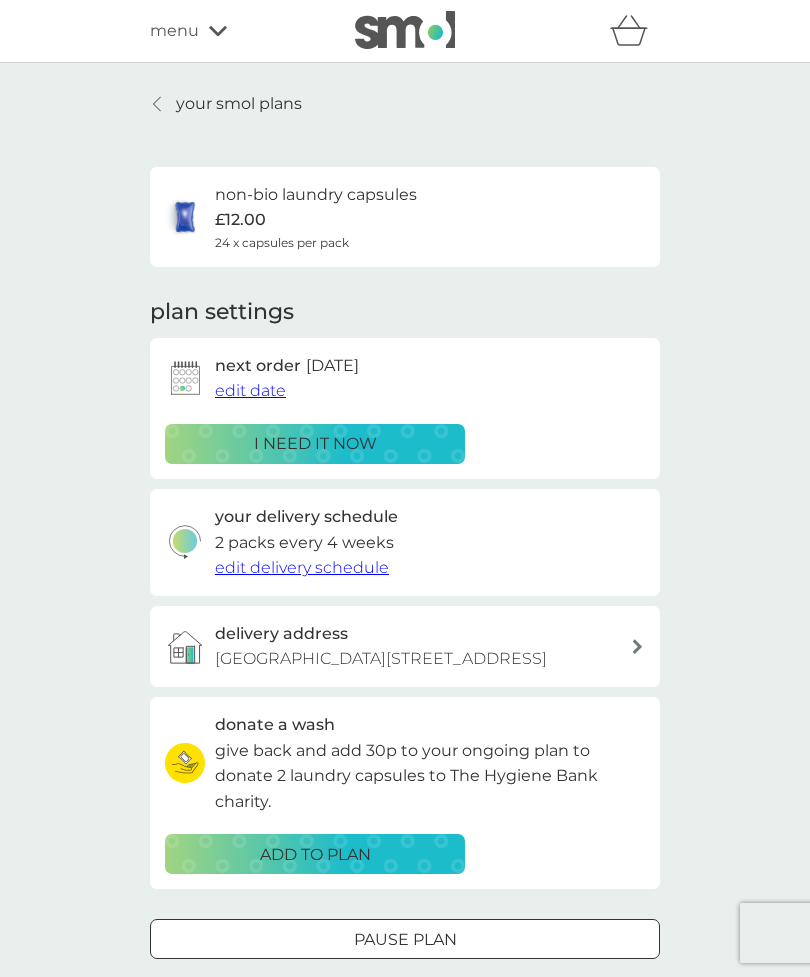 click on "your smol plans" at bounding box center (239, 104) 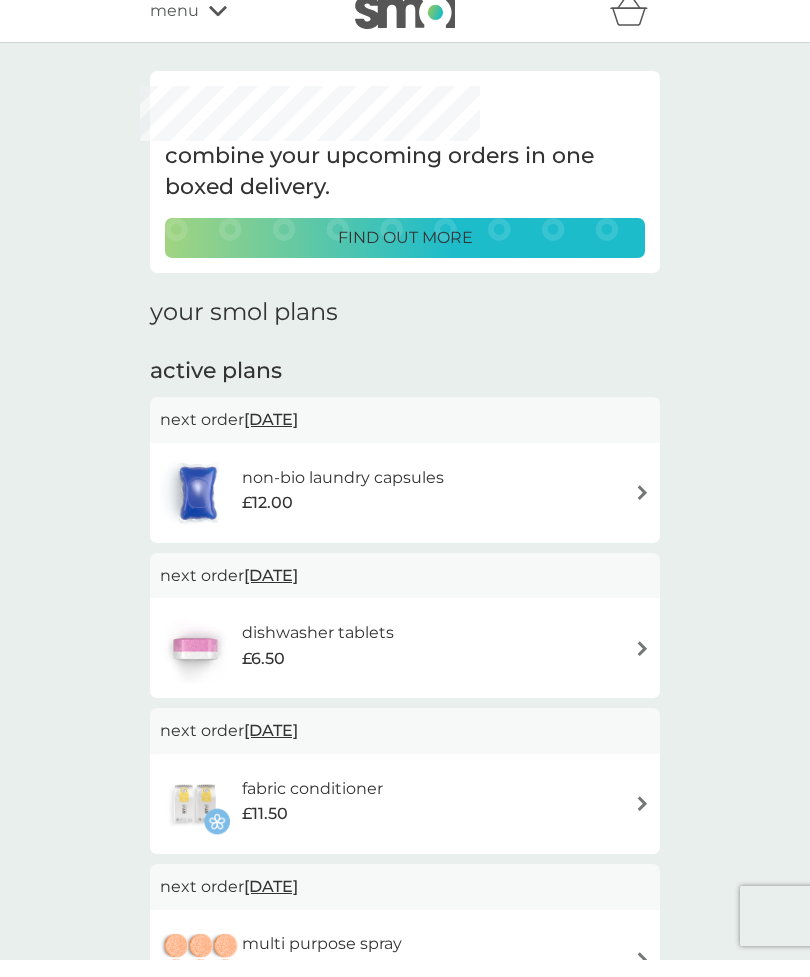 scroll, scrollTop: 20, scrollLeft: 0, axis: vertical 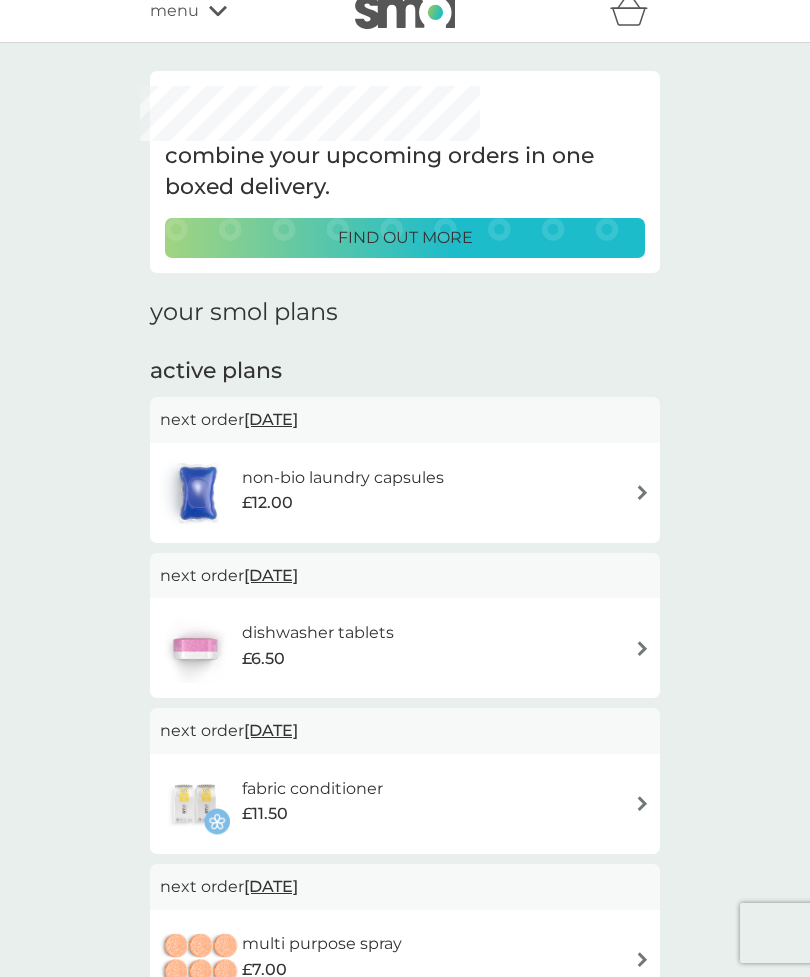 click on "non-bio laundry capsules £12.00" at bounding box center (405, 493) 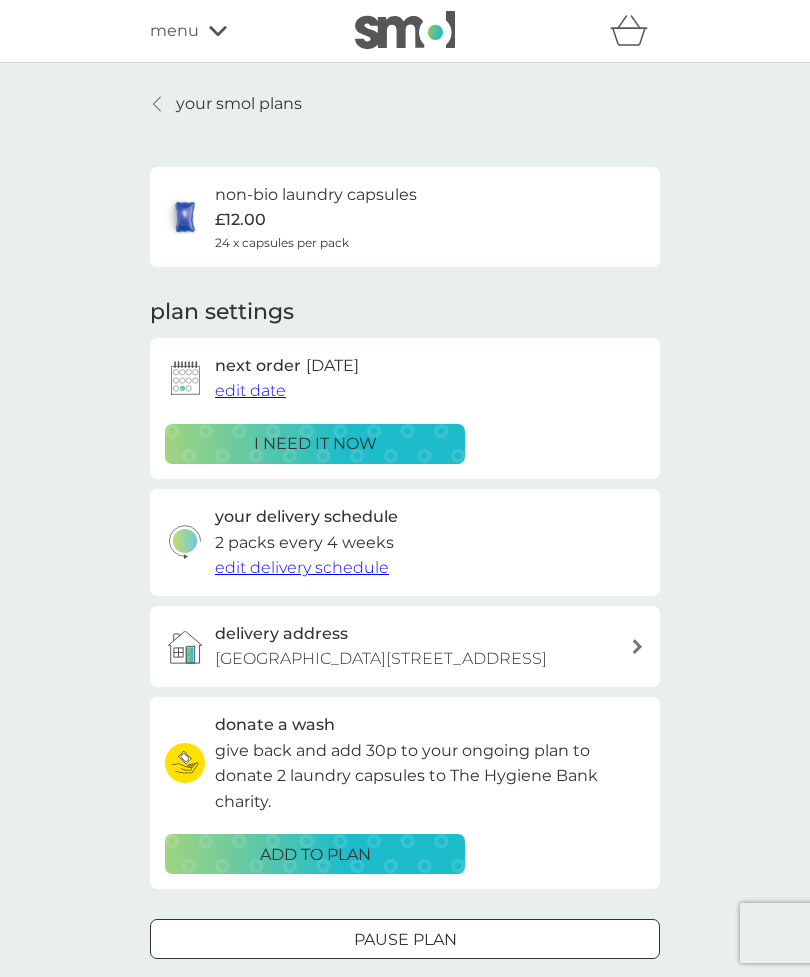 click on "your smol plans non-bio laundry capsules £12.00 24 x capsules per pack plan settings next order 11 Jul 2025 edit date i need it now your delivery schedule 2 packs every 4 weeks edit delivery schedule delivery address Diplocks Farm House, Western Road, Hailsham, BN27 3EJ donate a wash give back and add 30p to your ongoing plan to donate 2 laundry capsules to The Hygiene Bank charity. ADD TO PLAN Pause plan cancel plan" at bounding box center [405, 553] 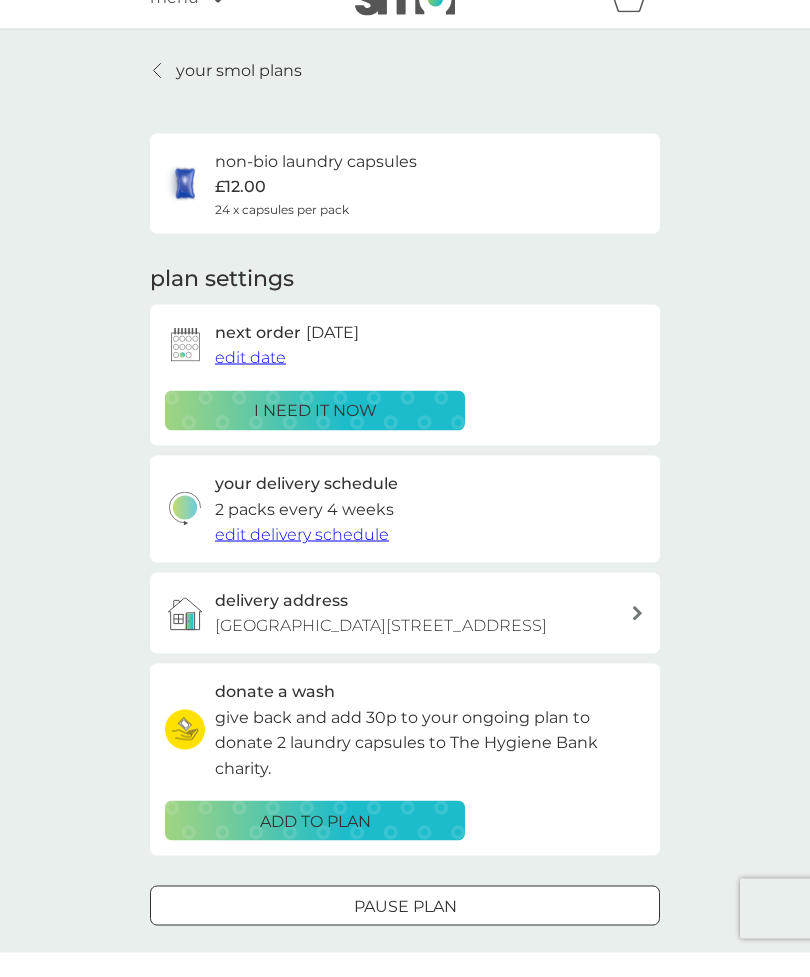 scroll, scrollTop: 36, scrollLeft: 0, axis: vertical 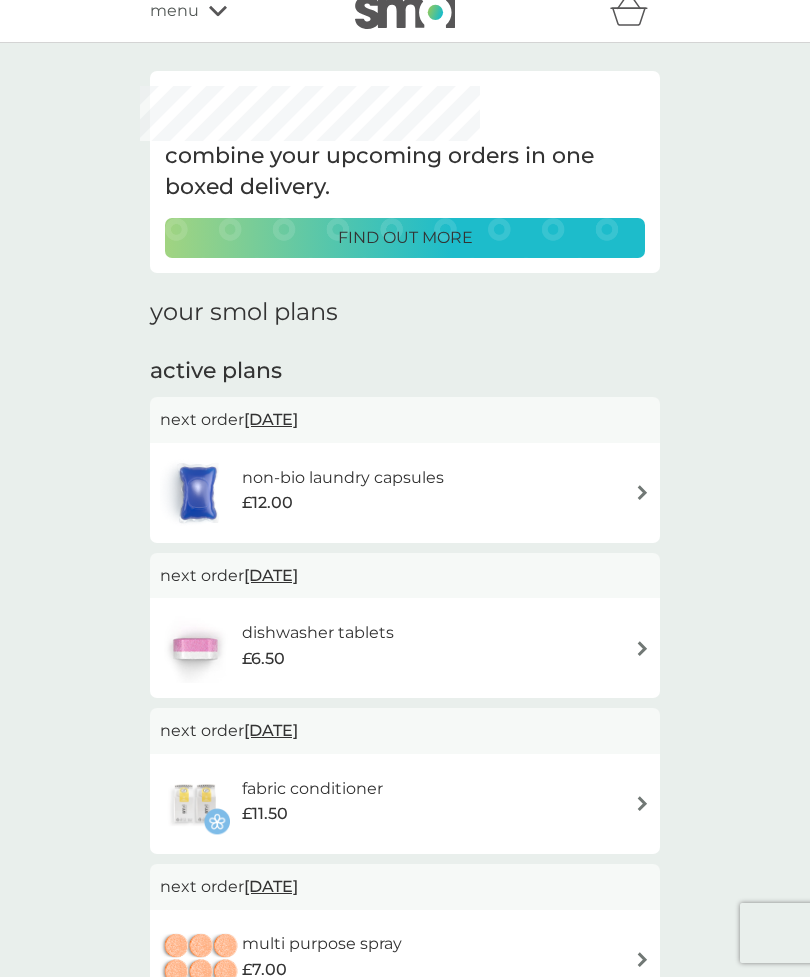 click on "dishwasher tablets £6.50" at bounding box center [405, 648] 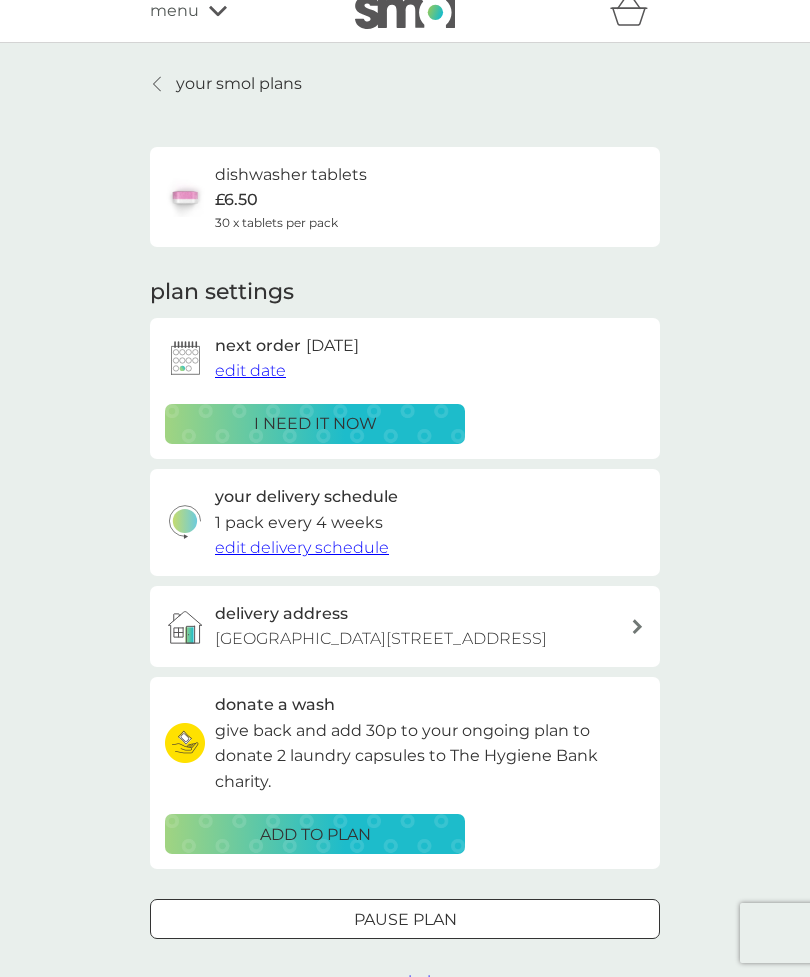 scroll, scrollTop: 0, scrollLeft: 0, axis: both 